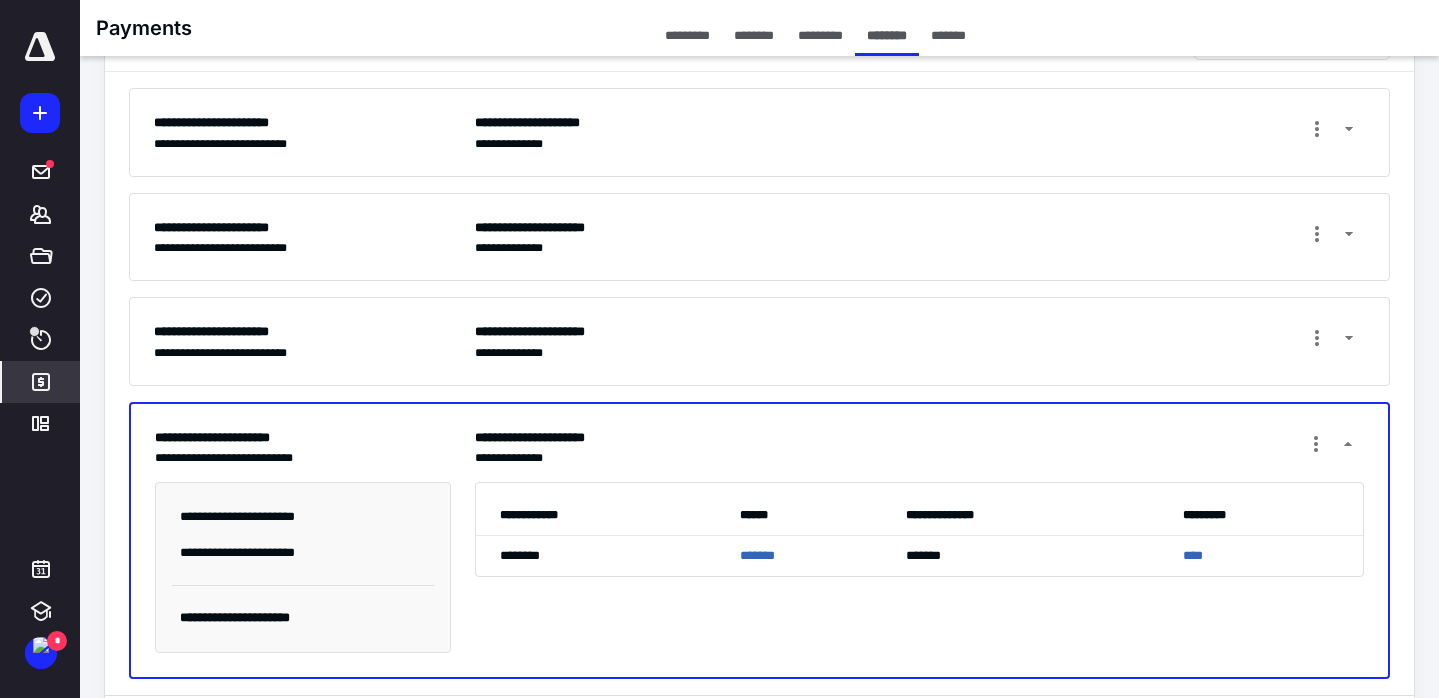 scroll, scrollTop: 0, scrollLeft: 0, axis: both 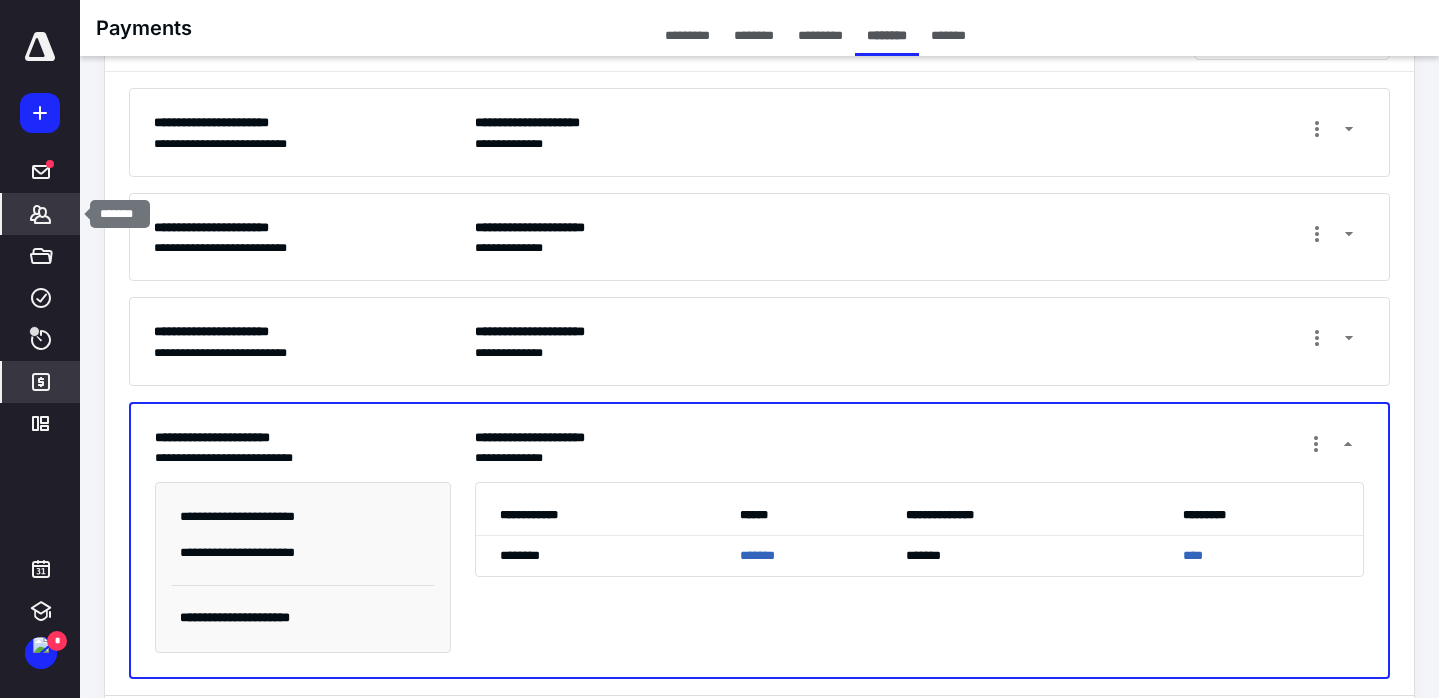 click 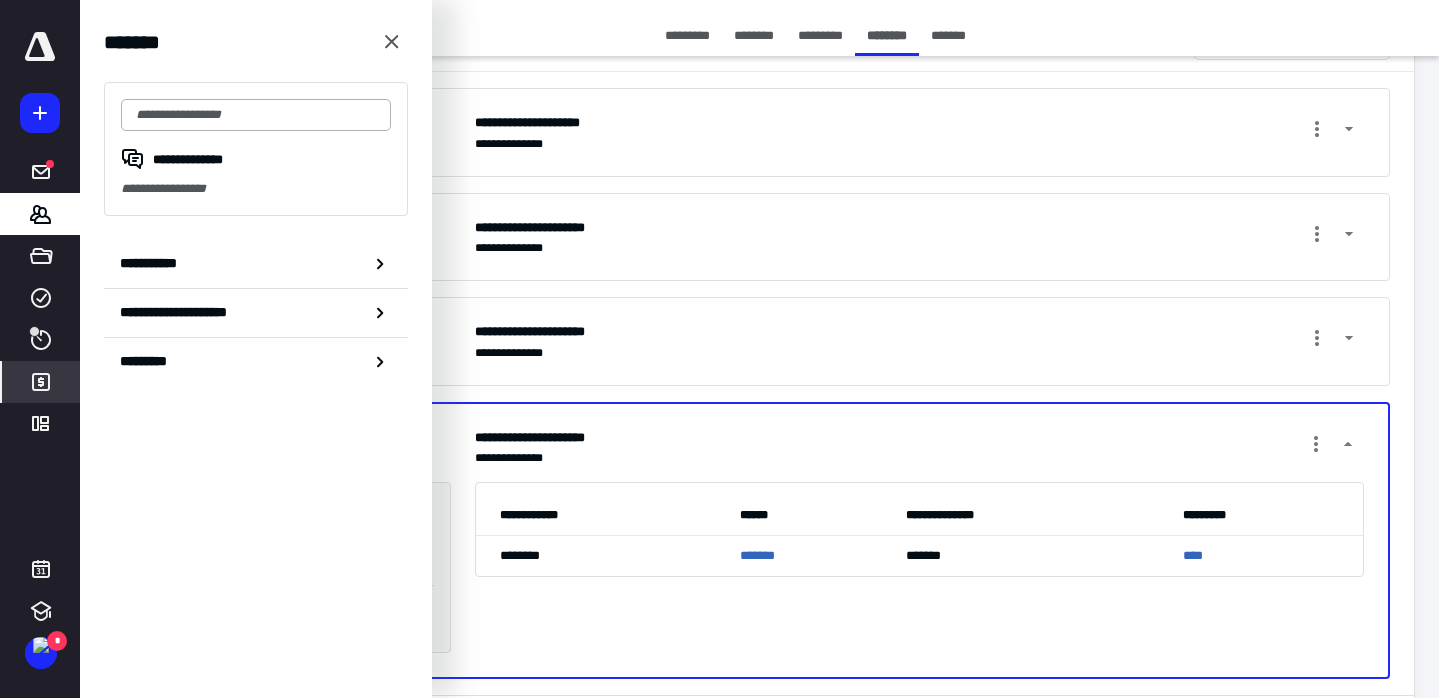 click at bounding box center [256, 115] 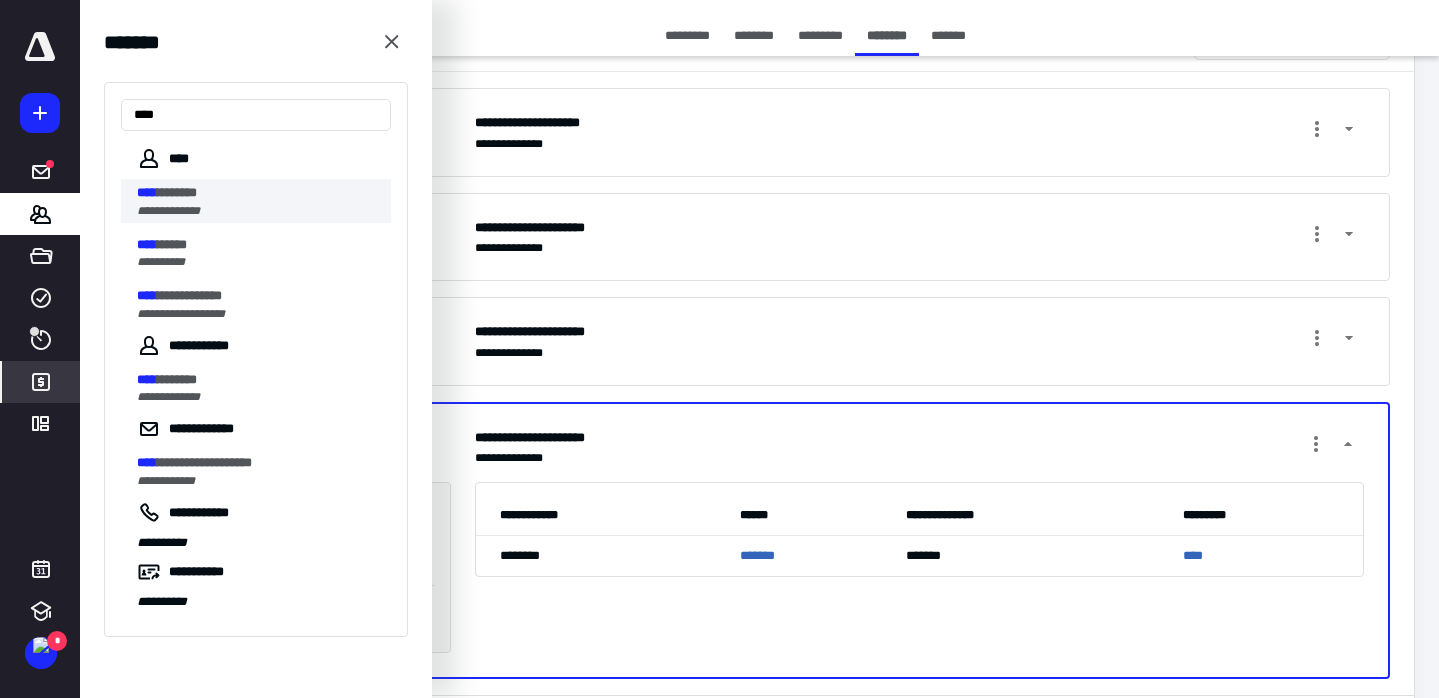 type on "****" 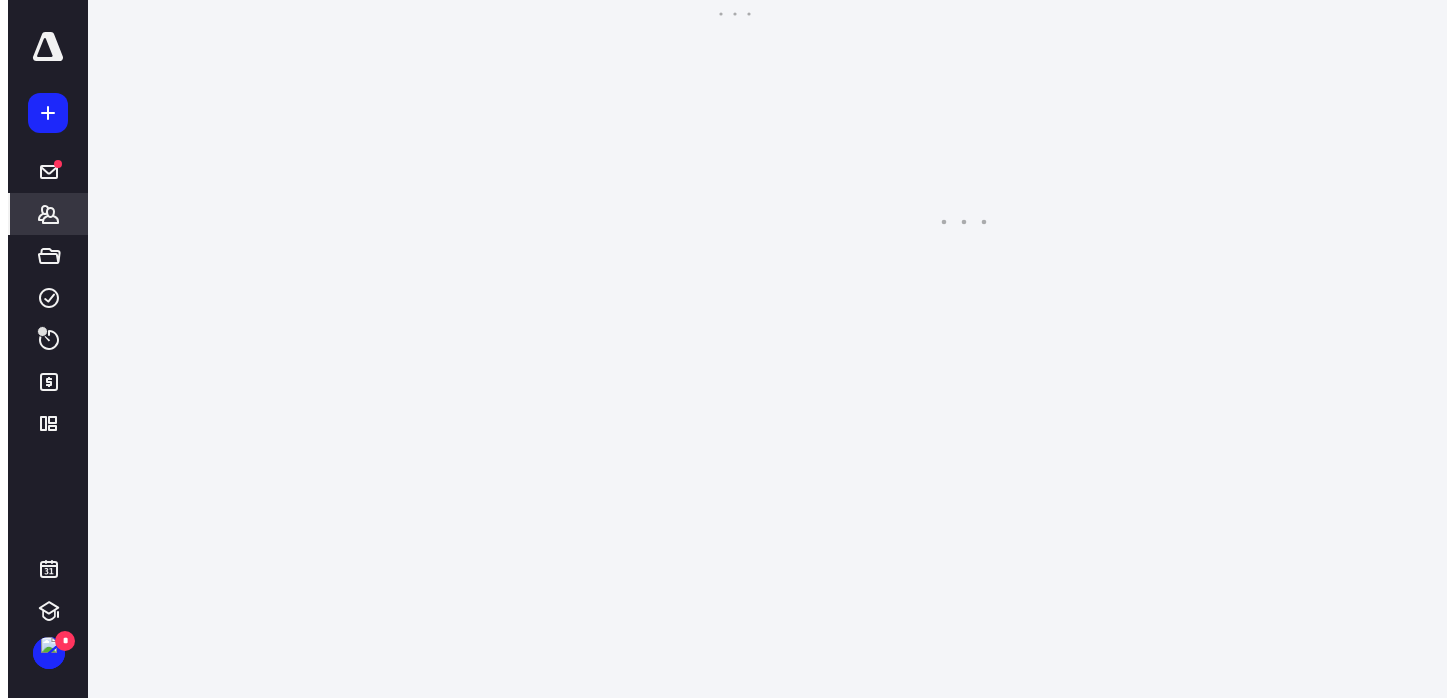 scroll, scrollTop: 0, scrollLeft: 0, axis: both 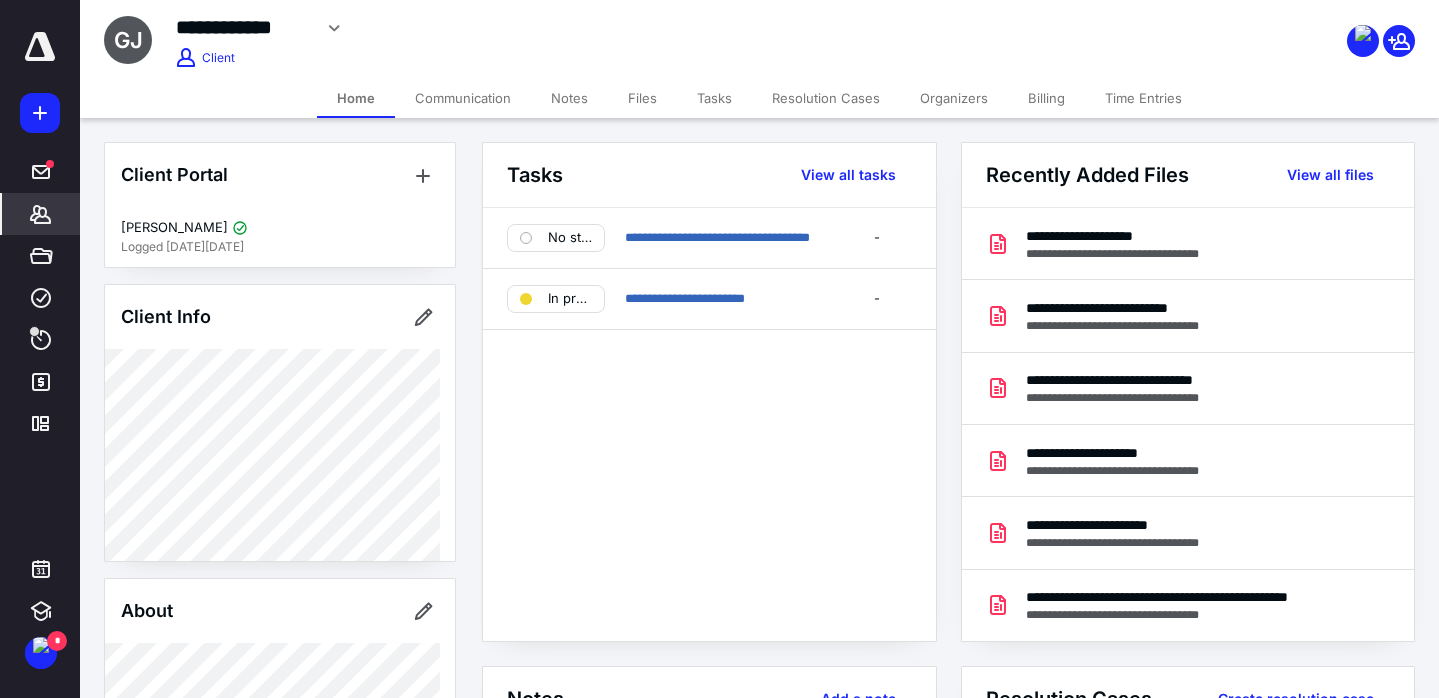 click on "Files" at bounding box center [642, 98] 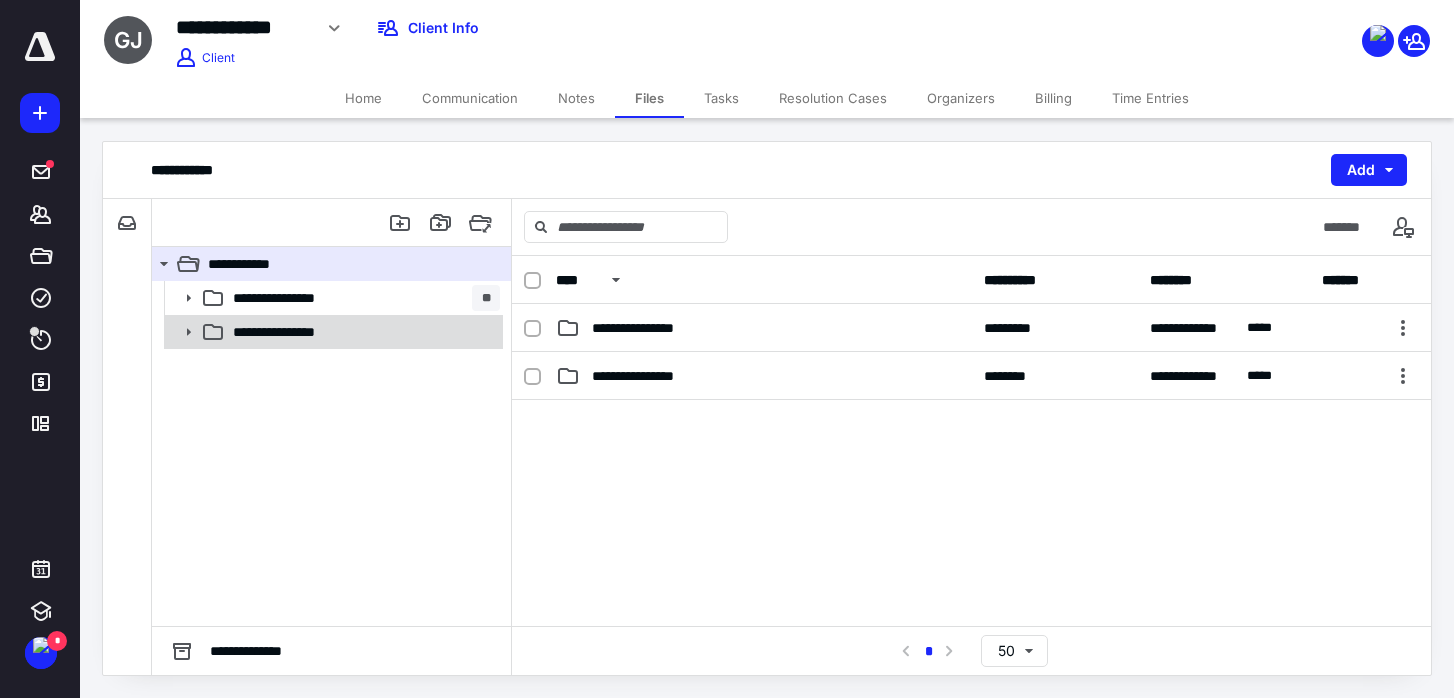 click on "**********" at bounding box center (299, 332) 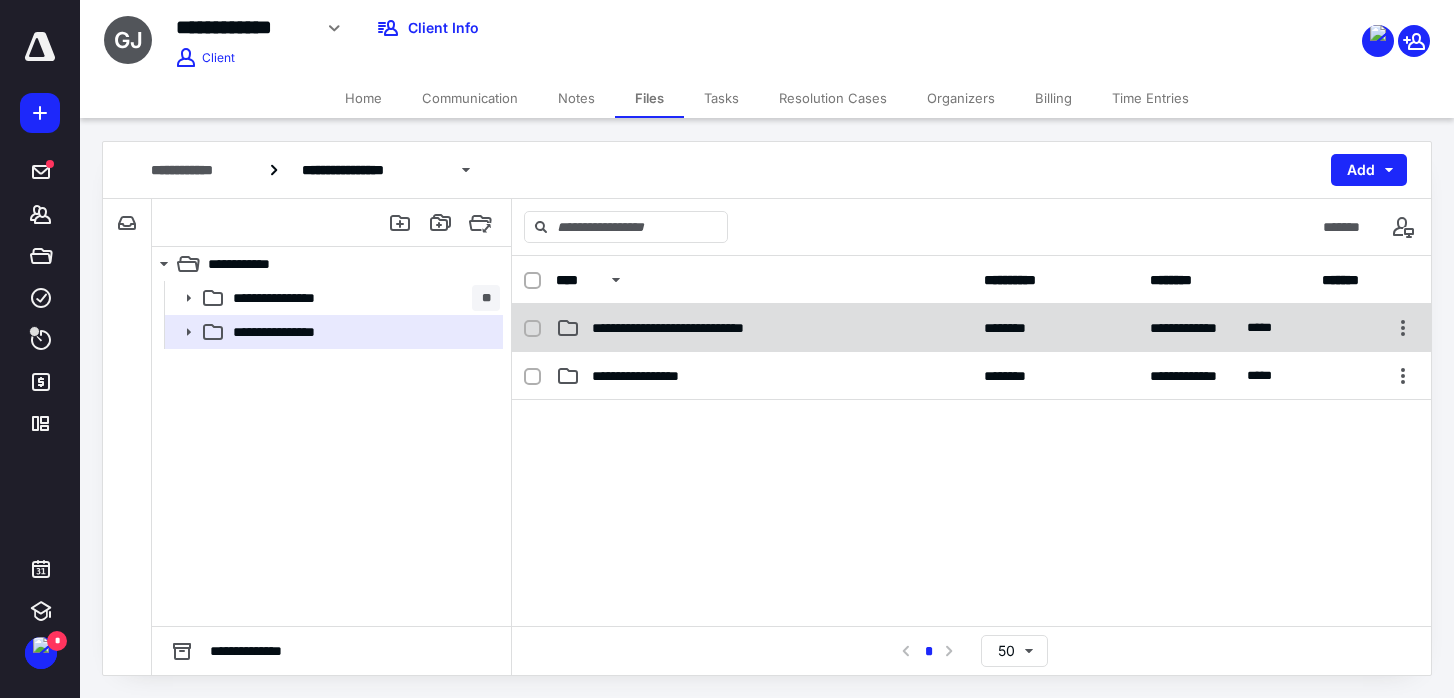 click on "**********" at bounding box center (703, 328) 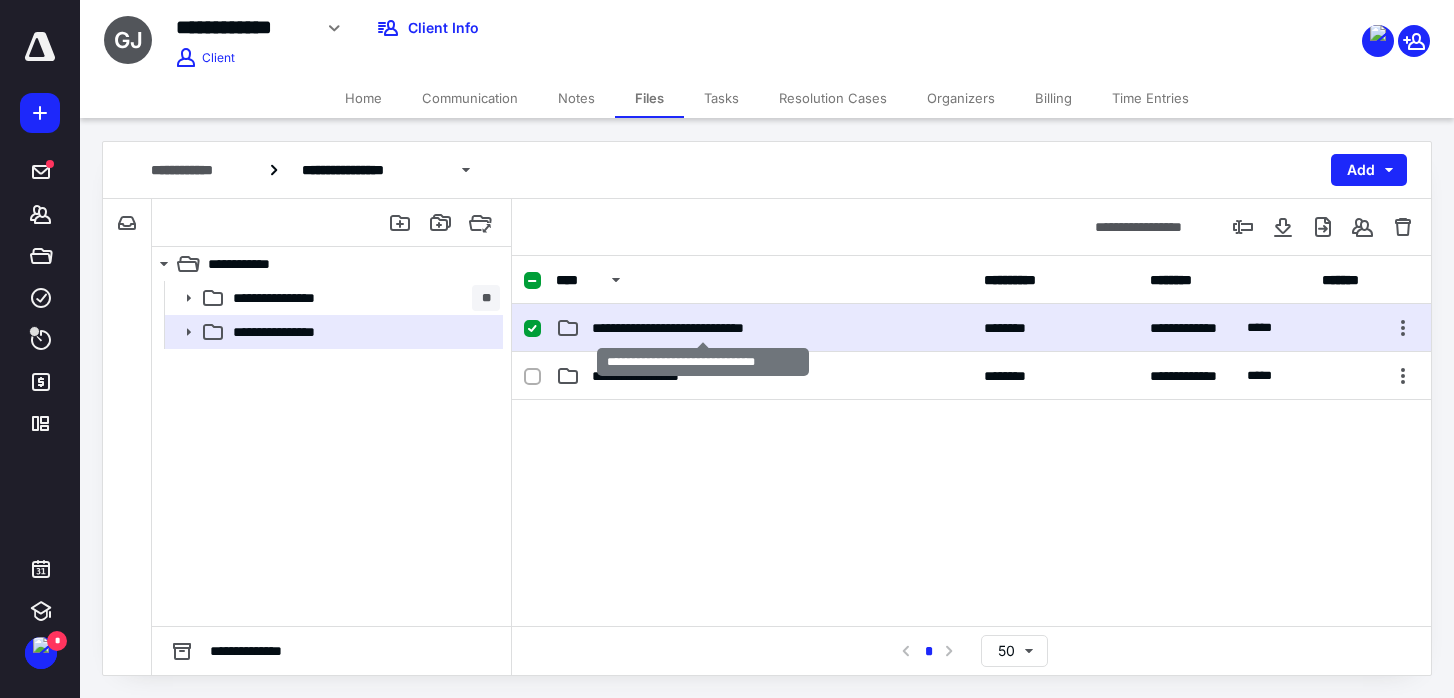 click on "**********" at bounding box center (703, 328) 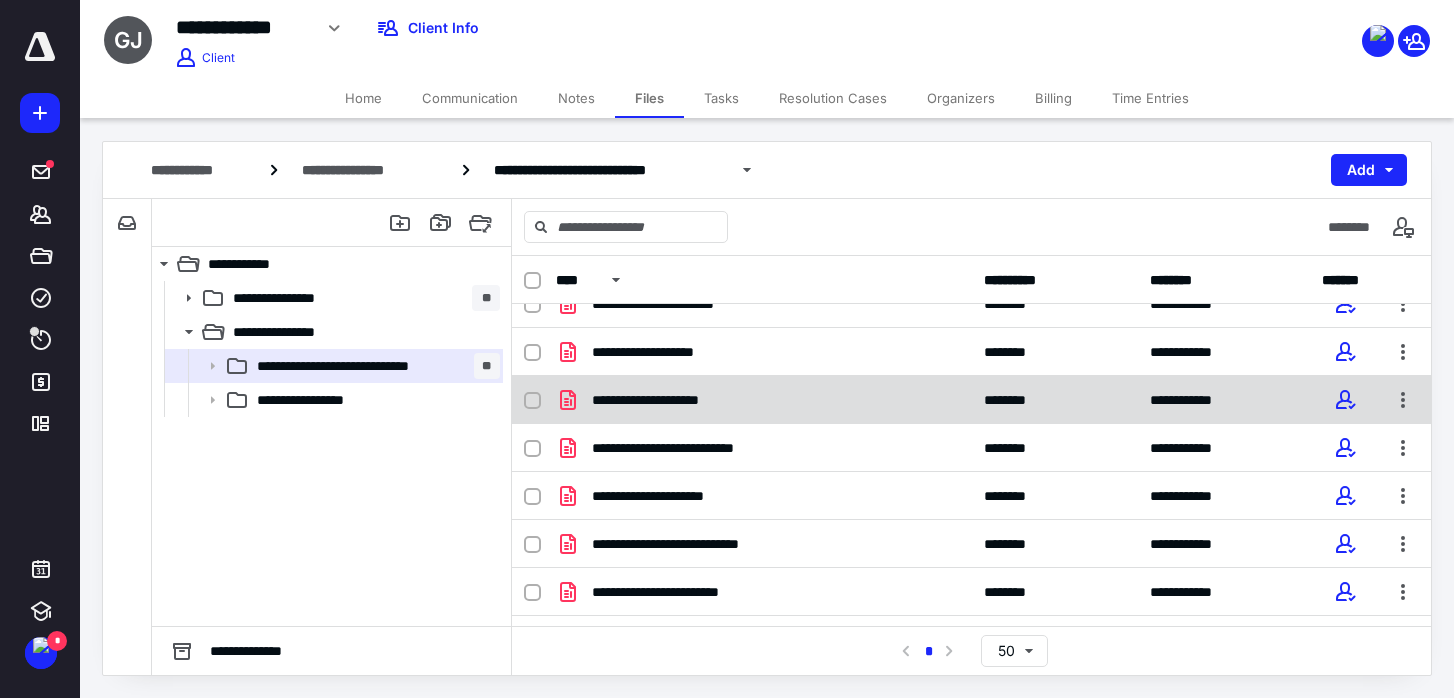 scroll, scrollTop: 0, scrollLeft: 0, axis: both 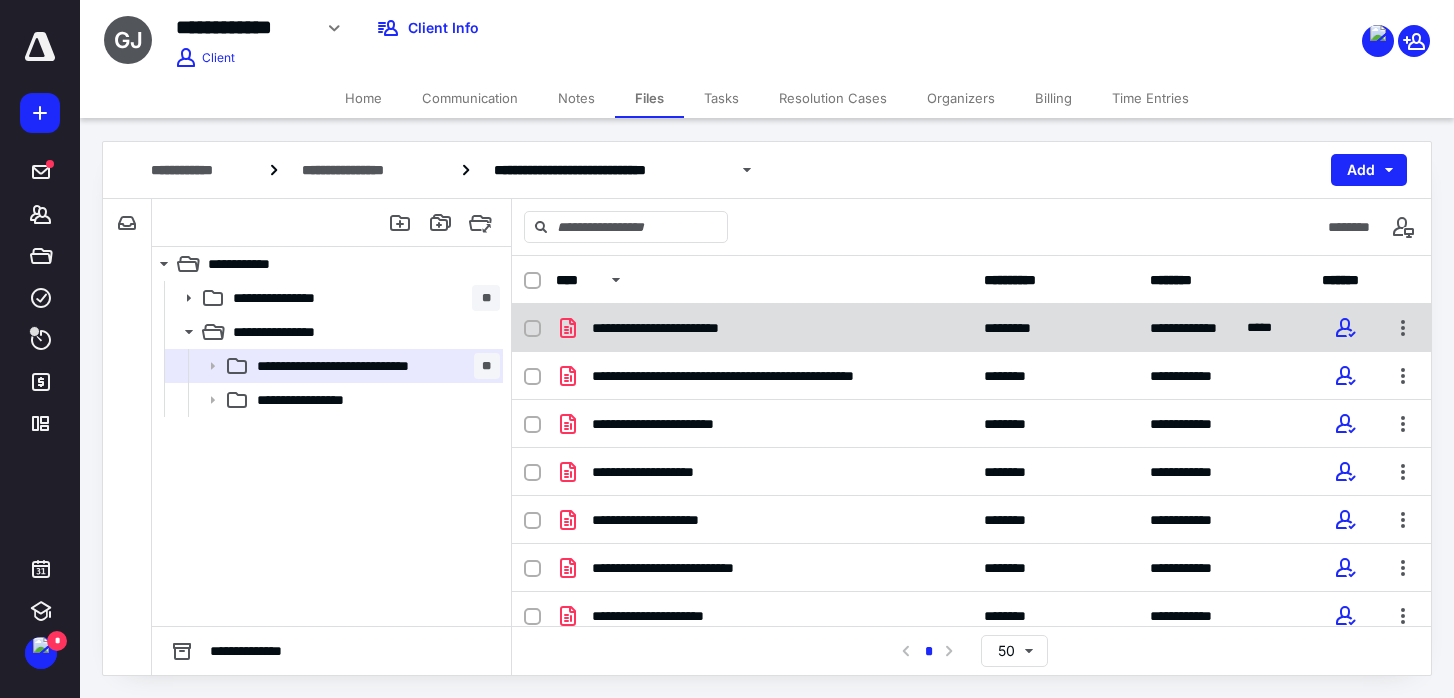 click on "**********" at bounding box center (971, 328) 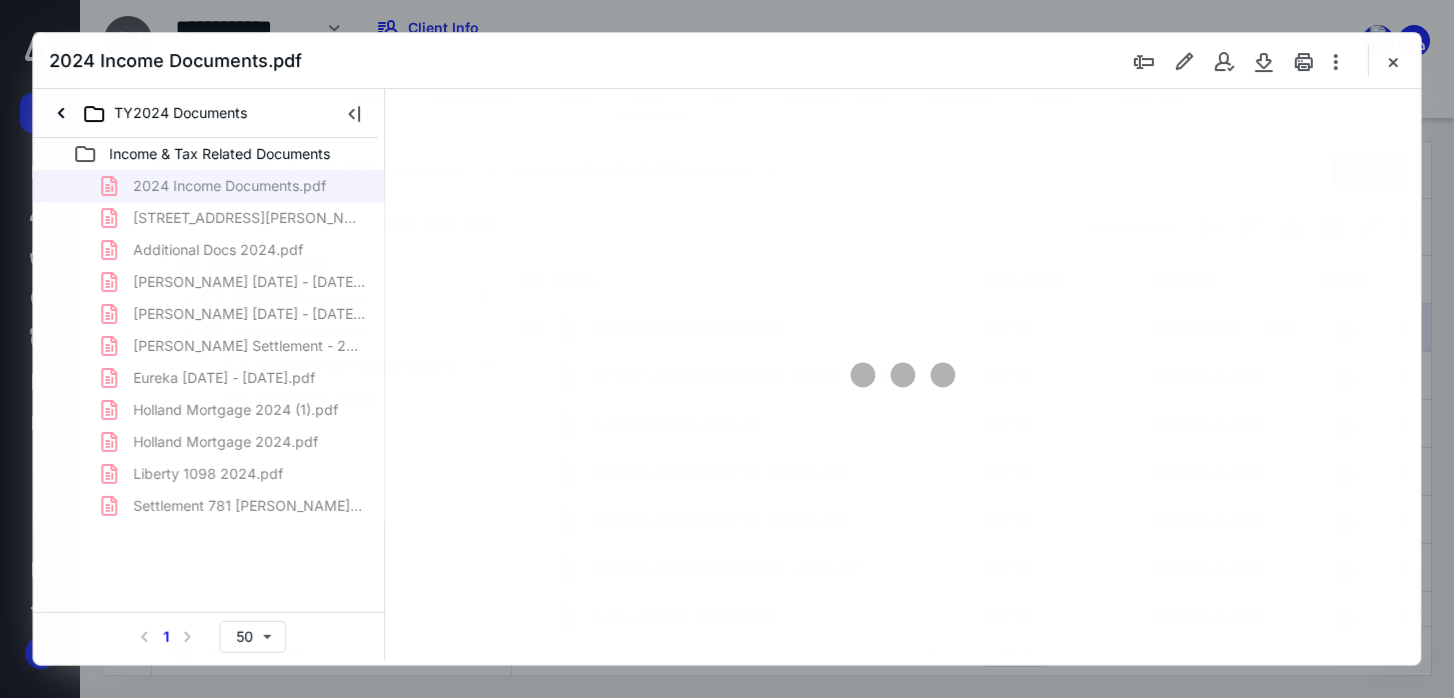 scroll, scrollTop: 0, scrollLeft: 0, axis: both 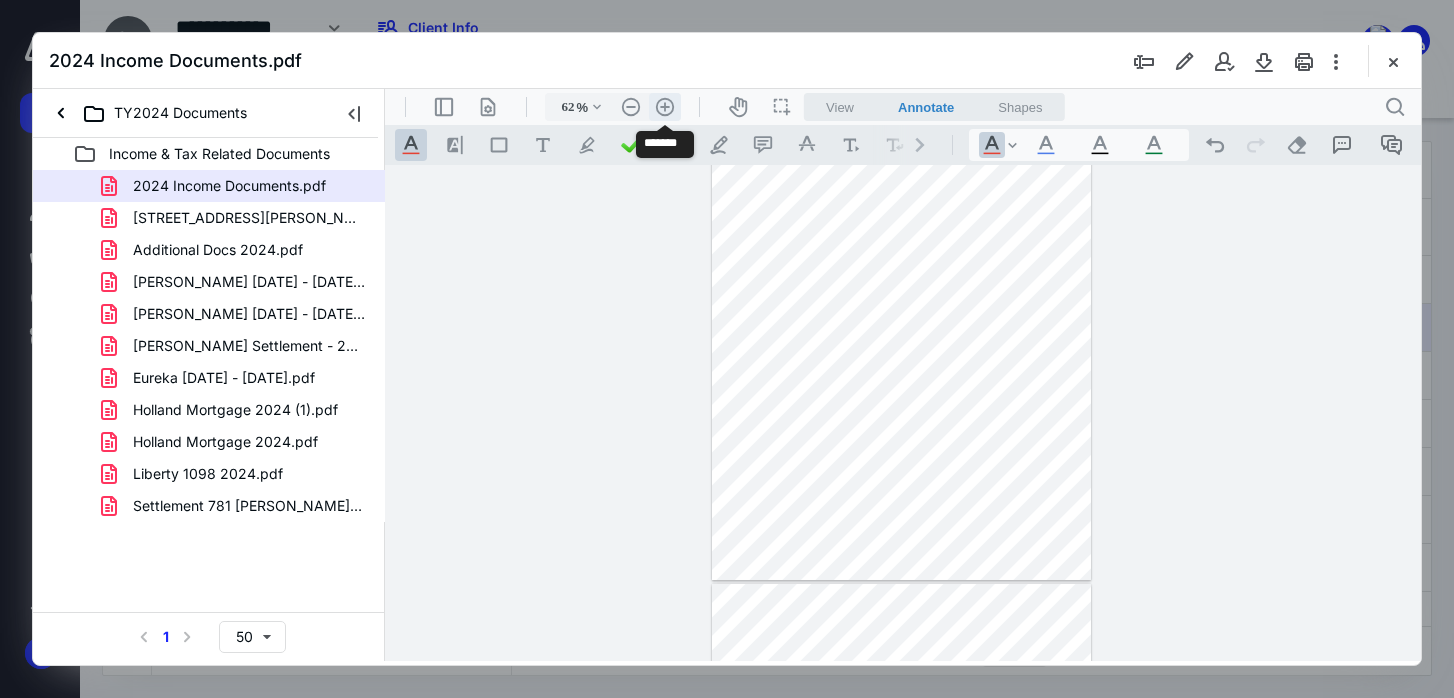 click on ".cls-1{fill:#abb0c4;} icon - header - zoom - in - line" at bounding box center [665, 107] 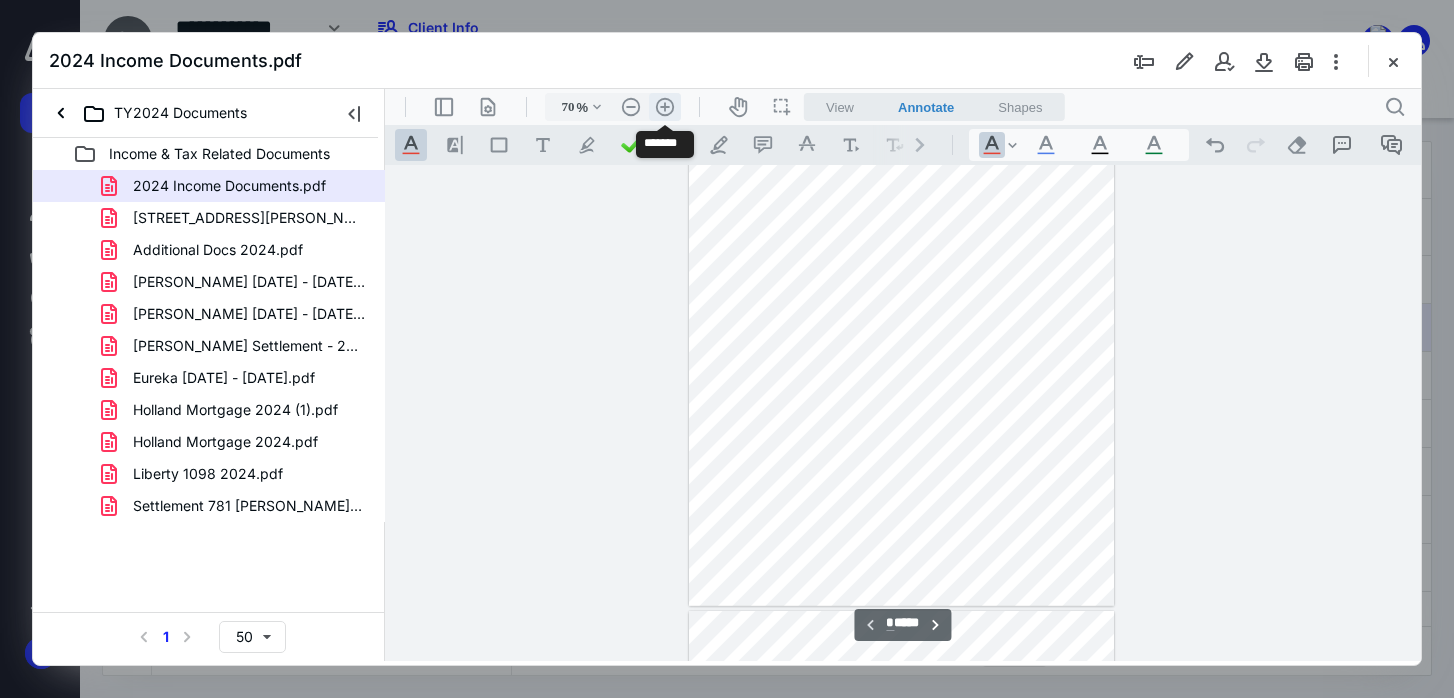 click on ".cls-1{fill:#abb0c4;} icon - header - zoom - in - line" at bounding box center (665, 107) 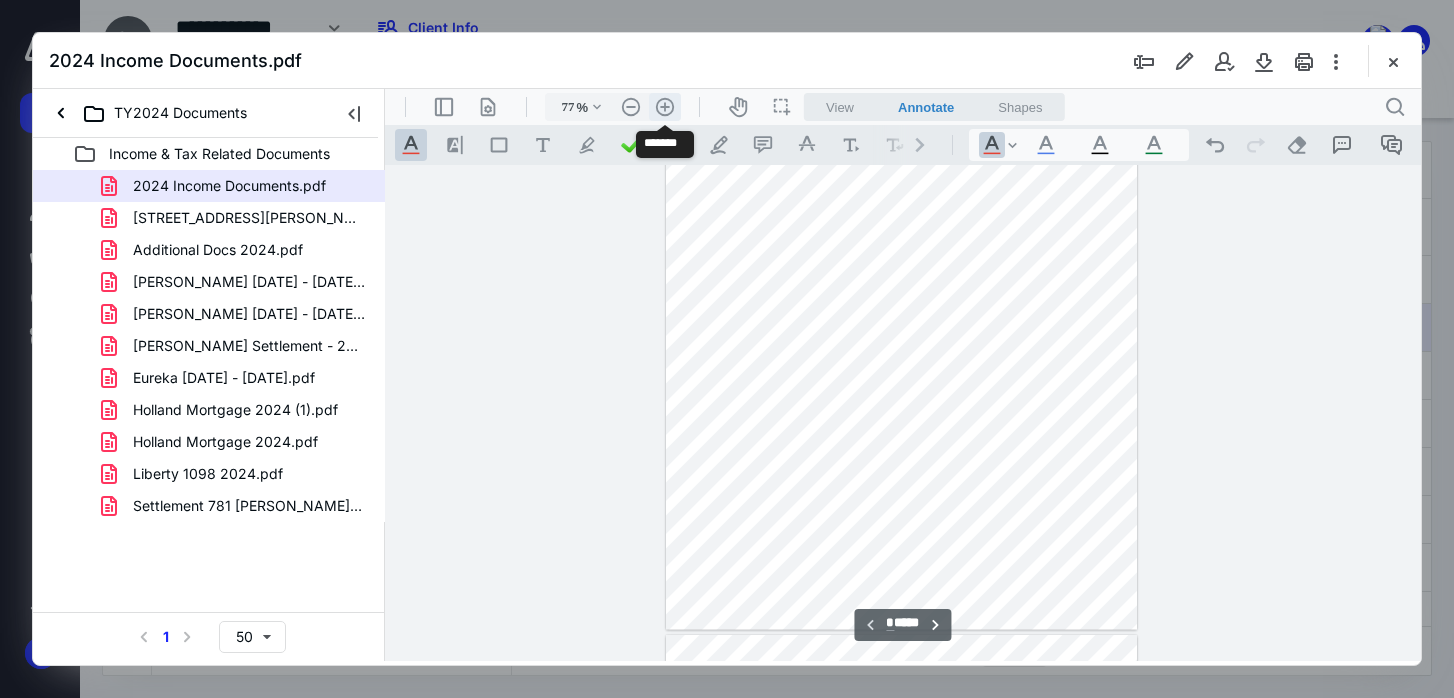 click on ".cls-1{fill:#abb0c4;} icon - header - zoom - in - line" at bounding box center [665, 107] 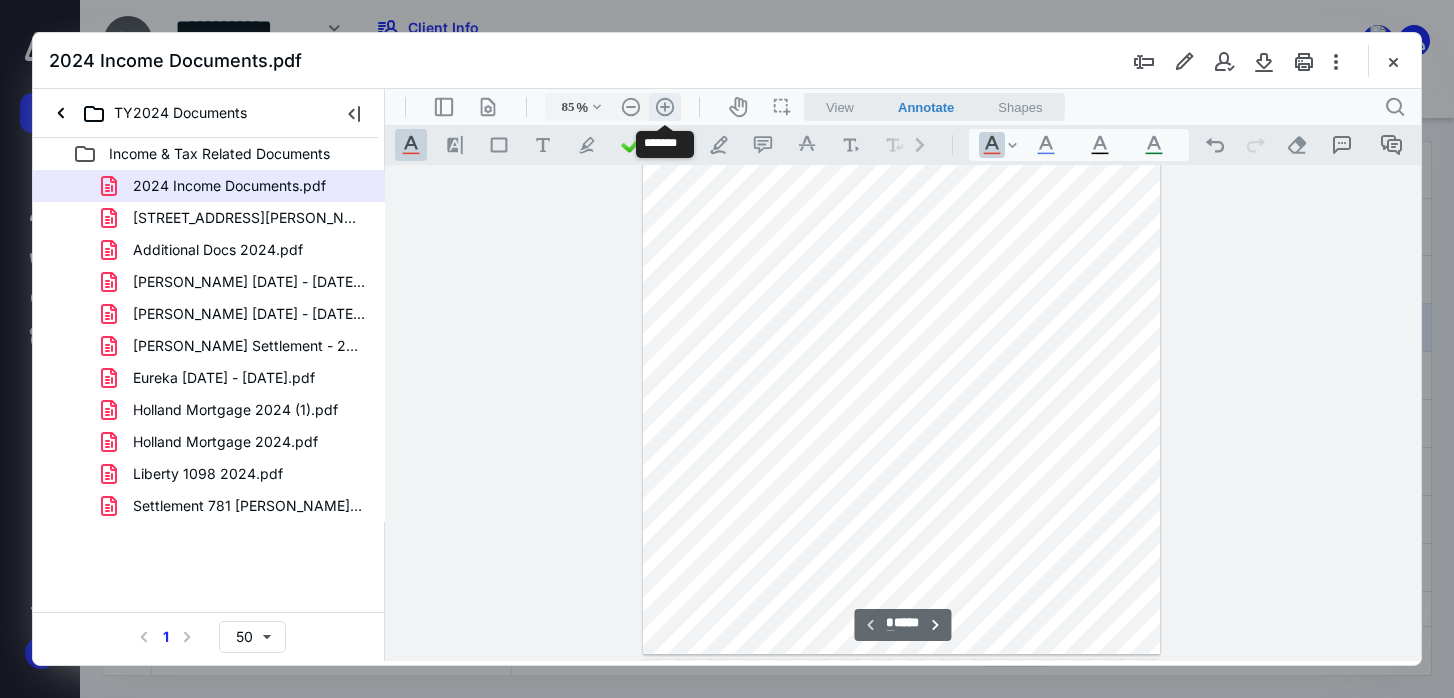 click on ".cls-1{fill:#abb0c4;} icon - header - zoom - in - line" at bounding box center (665, 107) 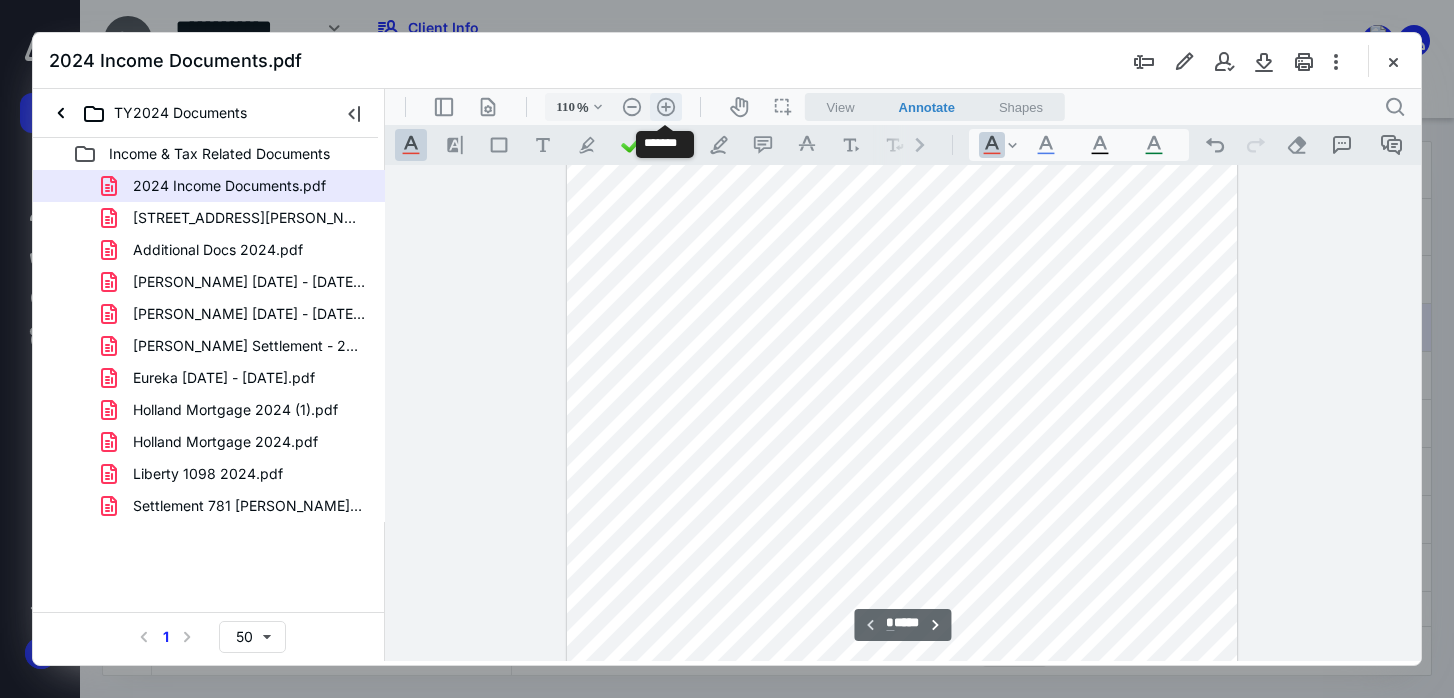 scroll, scrollTop: 299, scrollLeft: 0, axis: vertical 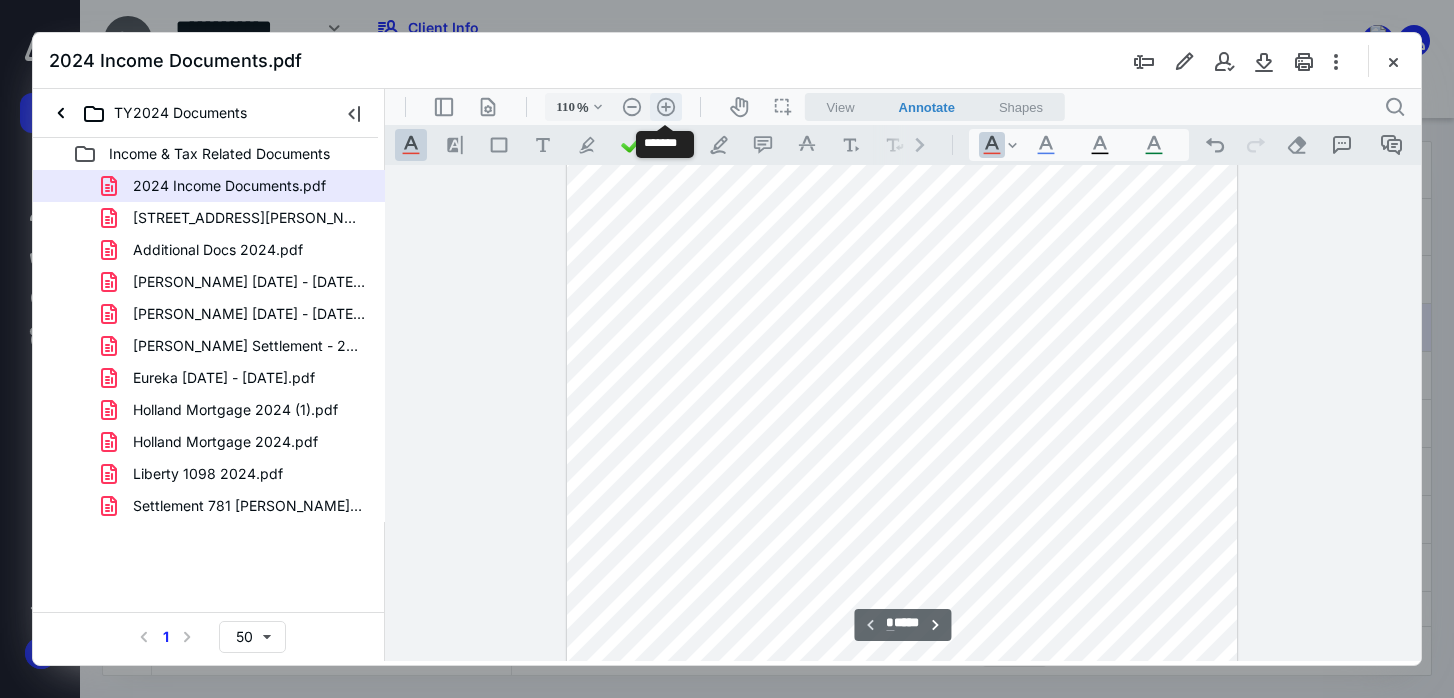 click on ".cls-1{fill:#abb0c4;} icon - header - zoom - in - line" at bounding box center [666, 107] 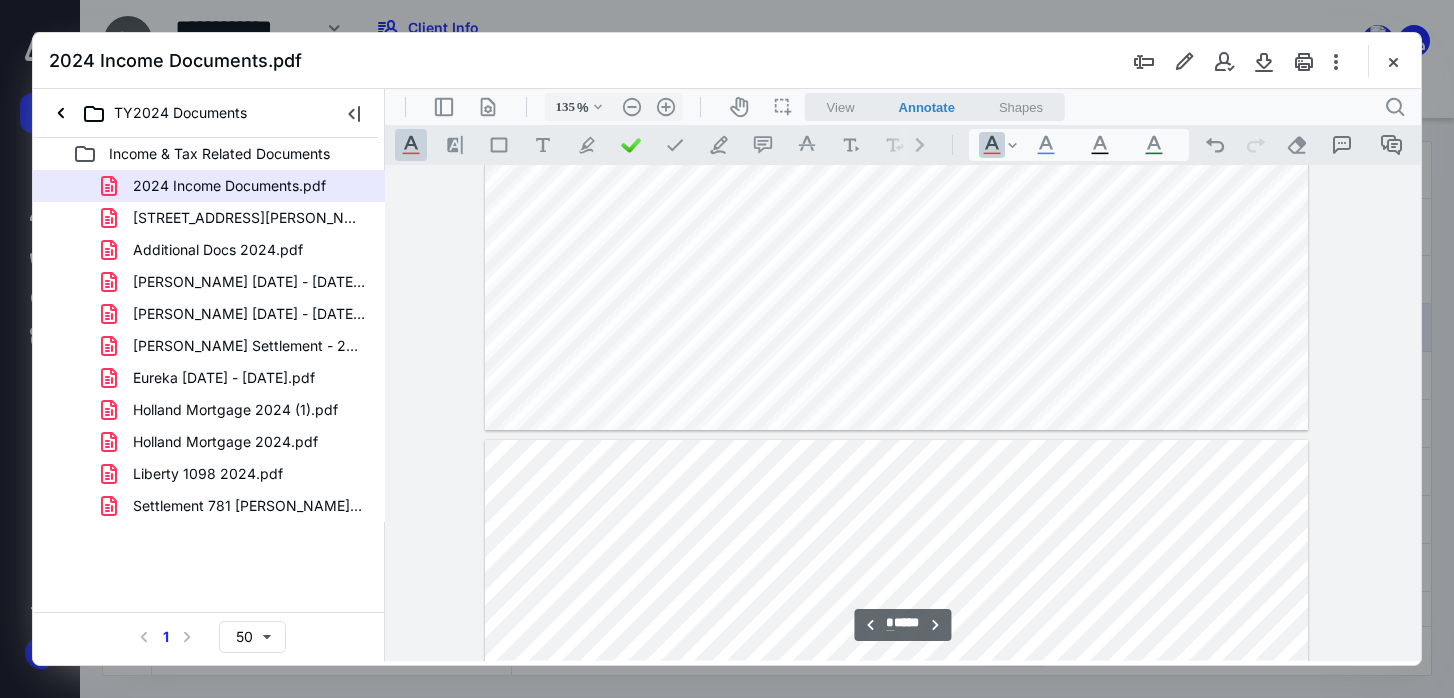 scroll, scrollTop: 10963, scrollLeft: 26, axis: both 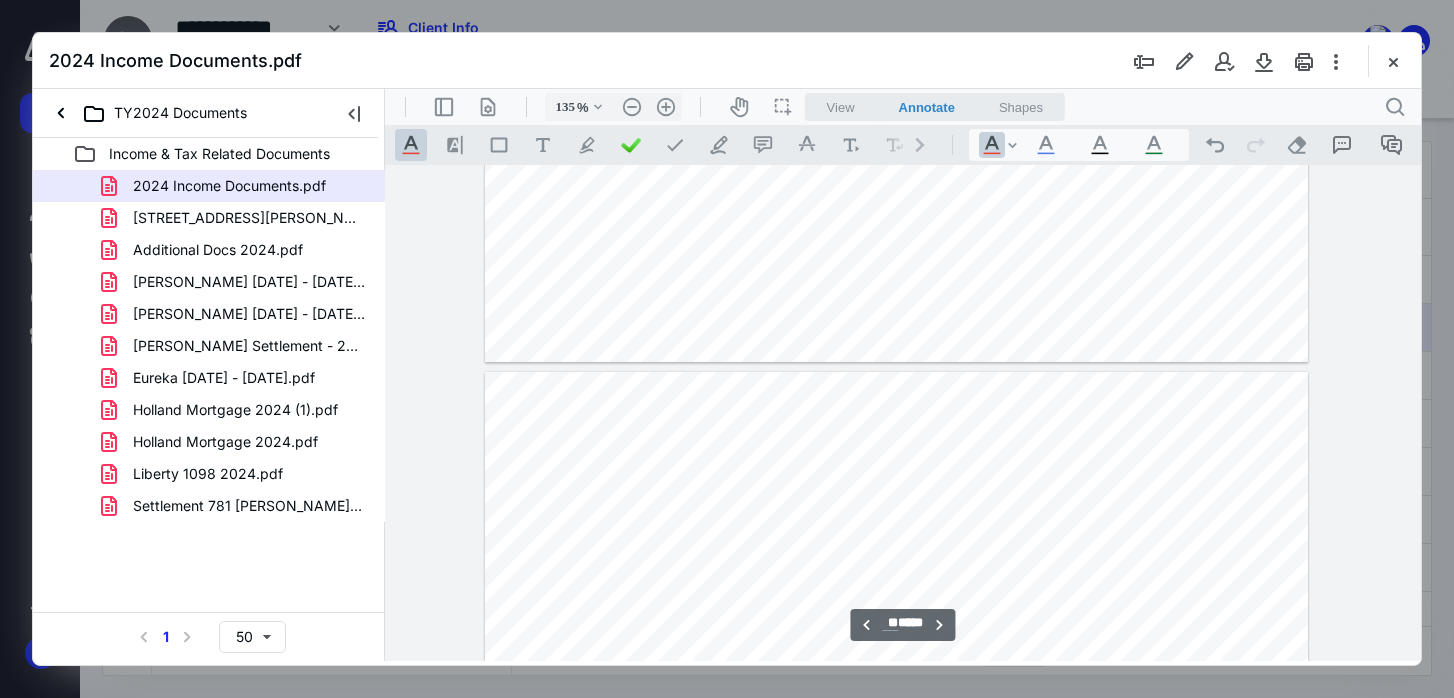 type on "**" 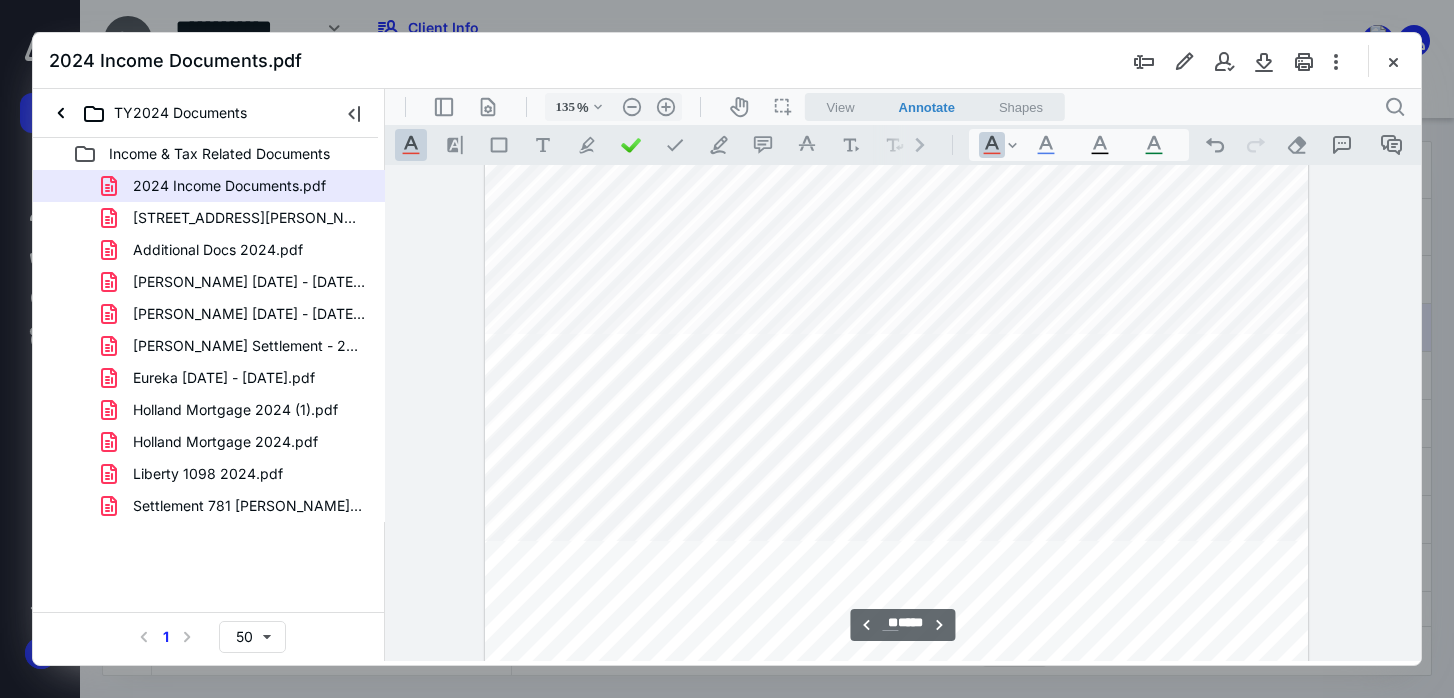 scroll, scrollTop: 19251, scrollLeft: 26, axis: both 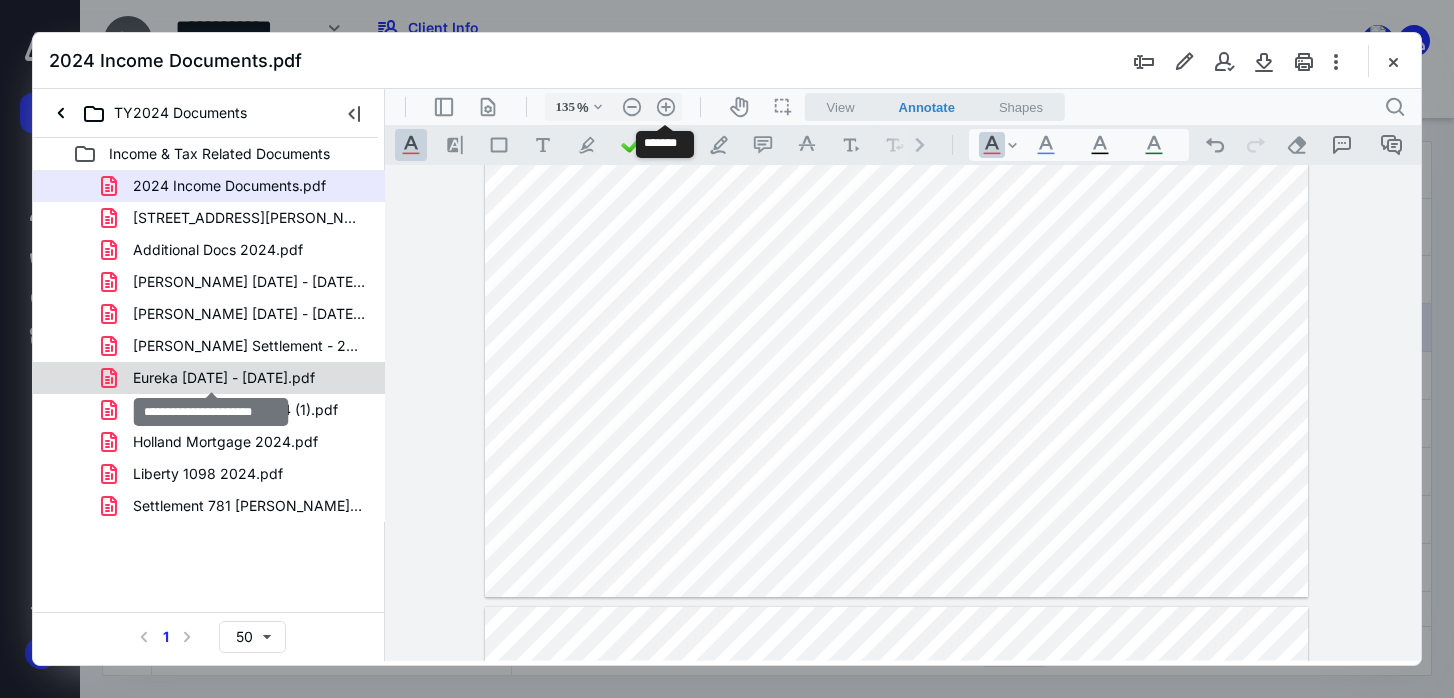 click on "Eureka [DATE] - [DATE].pdf" at bounding box center [224, 378] 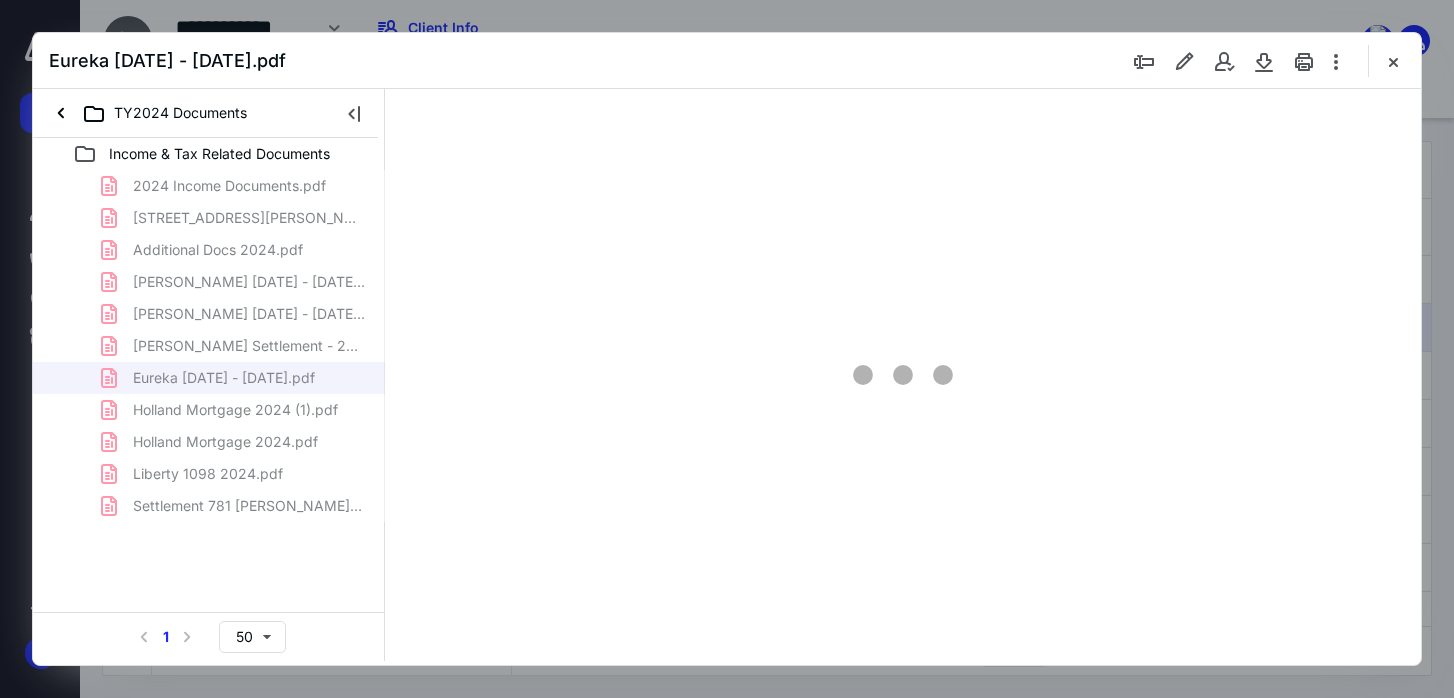 scroll, scrollTop: 78, scrollLeft: 0, axis: vertical 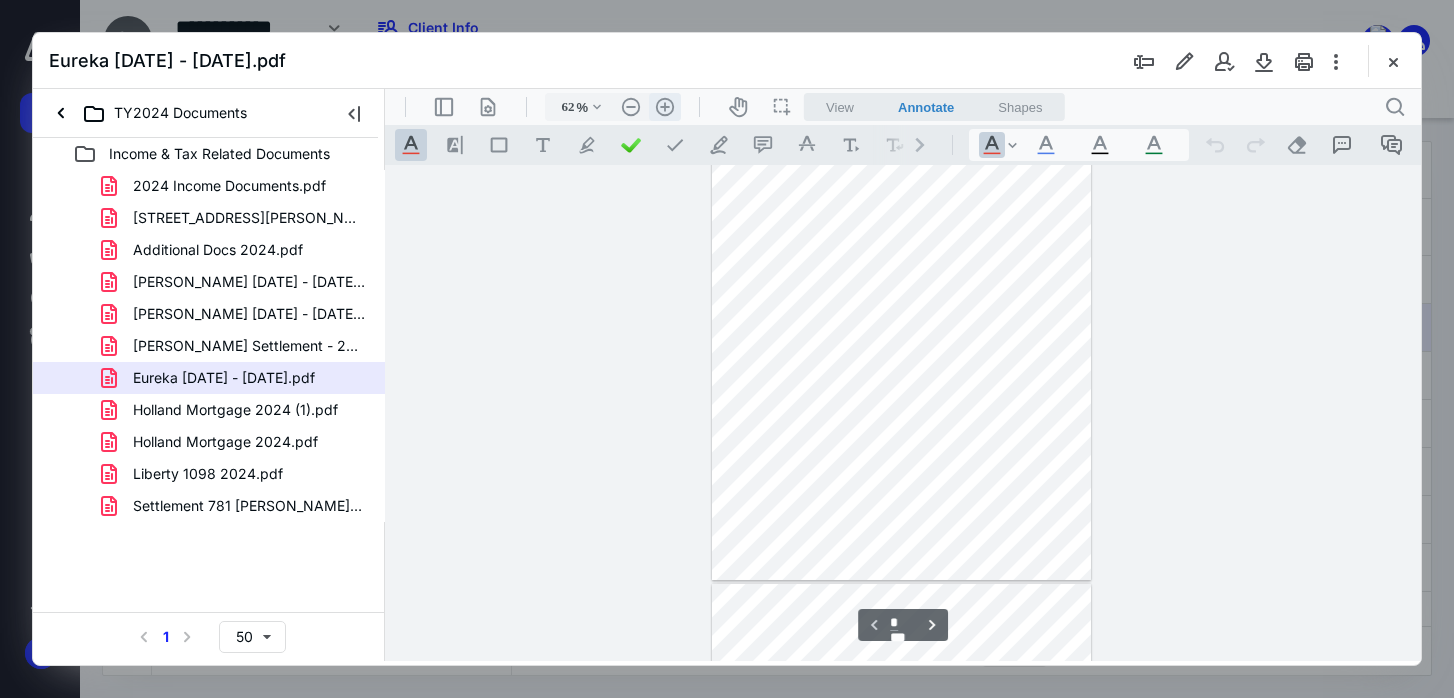 click on ".cls-1{fill:#abb0c4;} icon - header - zoom - in - line" at bounding box center [665, 107] 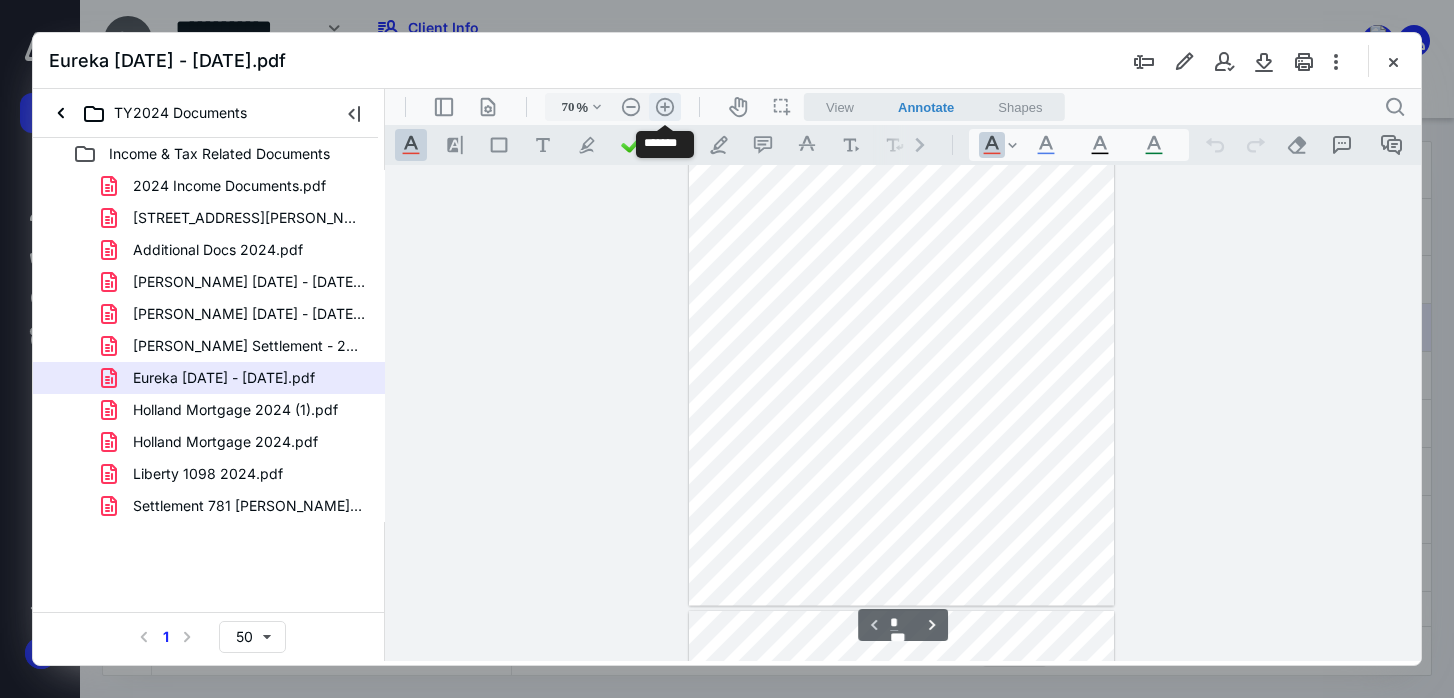 click on ".cls-1{fill:#abb0c4;} icon - header - zoom - in - line" at bounding box center (665, 107) 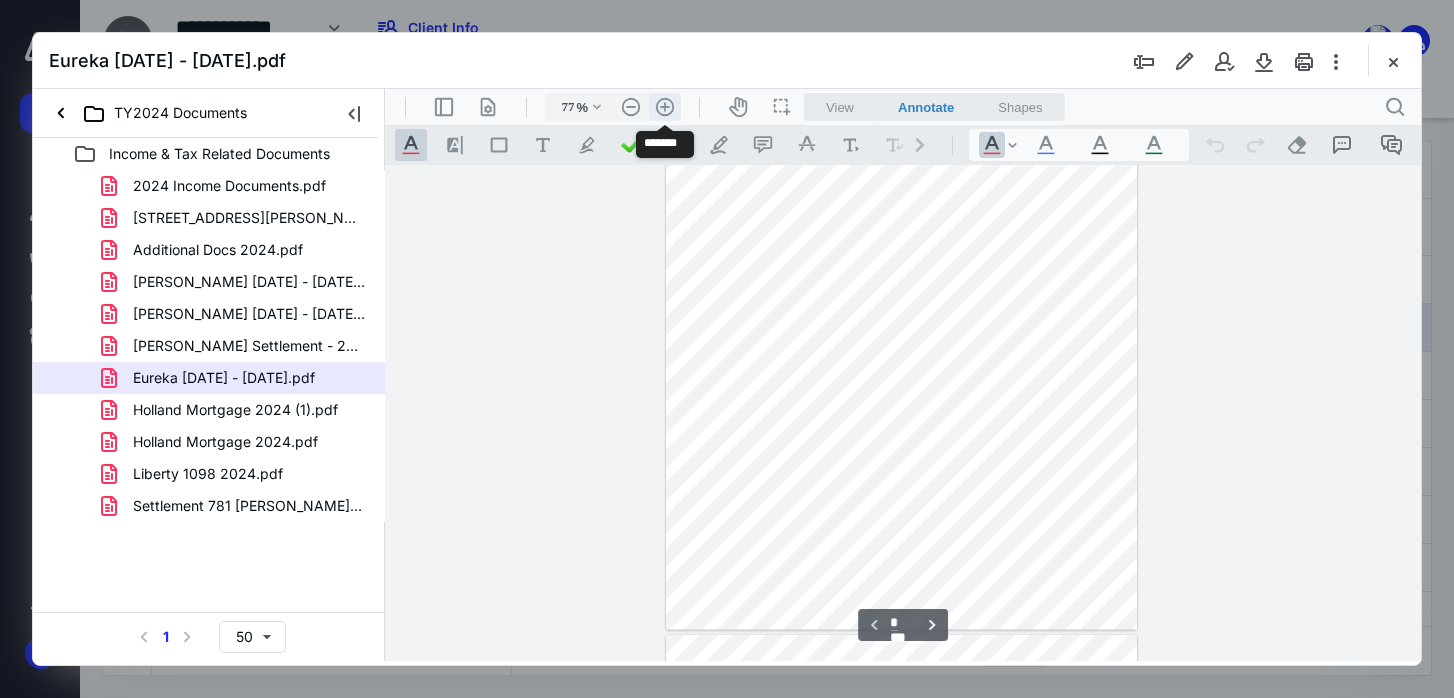 click on ".cls-1{fill:#abb0c4;} icon - header - zoom - in - line" at bounding box center (665, 107) 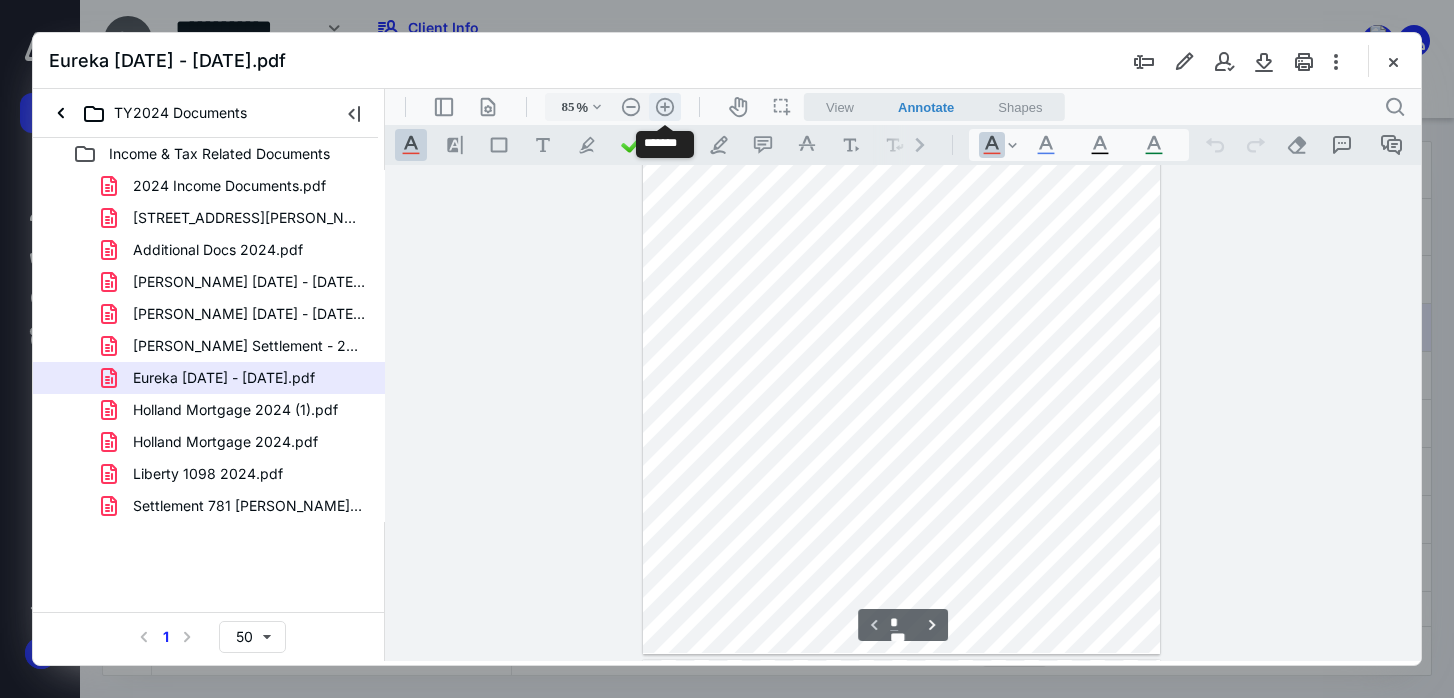click on ".cls-1{fill:#abb0c4;} icon - header - zoom - in - line" at bounding box center [665, 107] 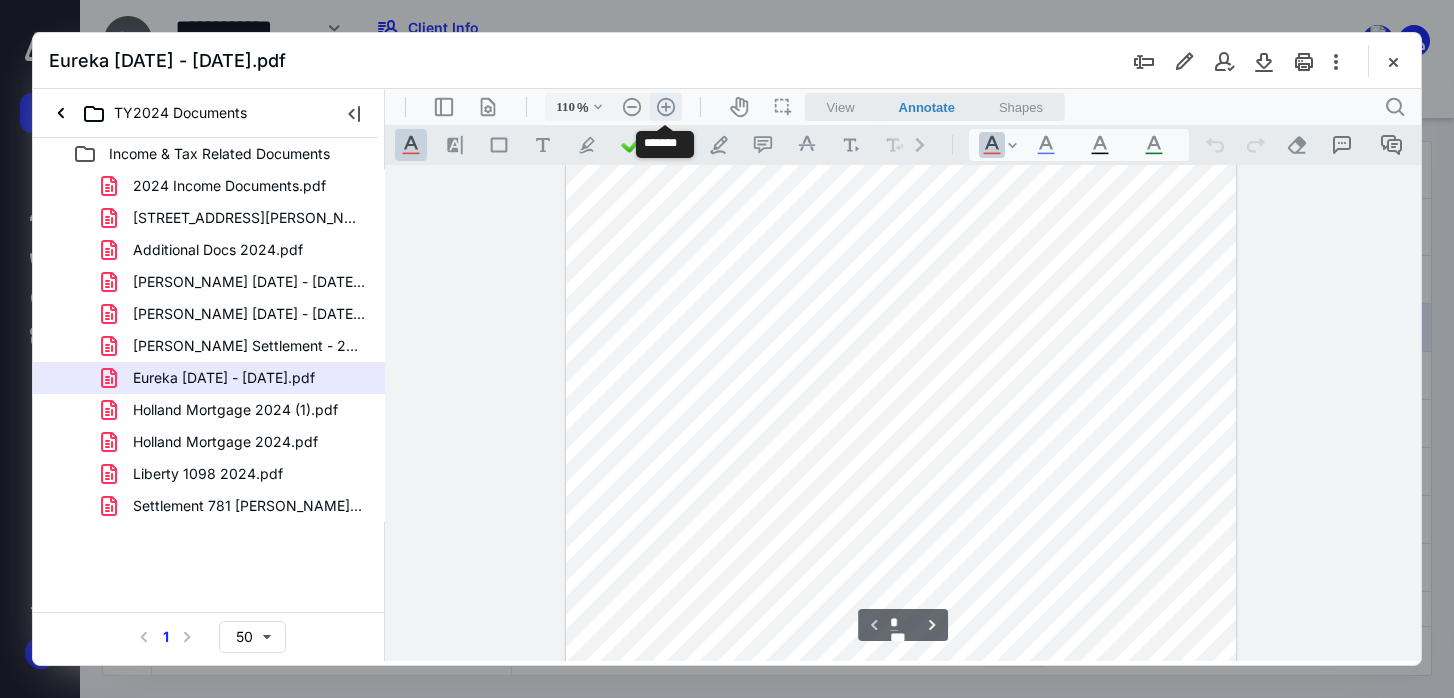 click on ".cls-1{fill:#abb0c4;} icon - header - zoom - in - line" at bounding box center (666, 107) 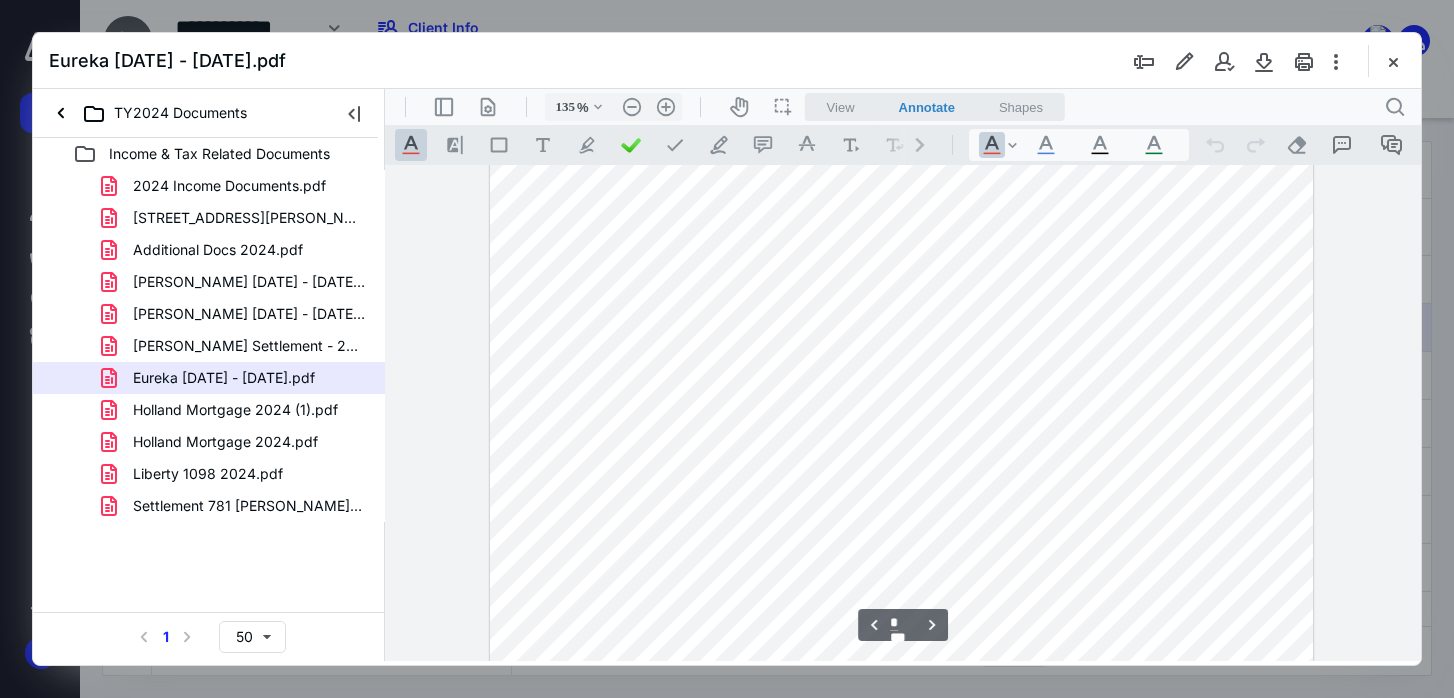 scroll, scrollTop: 2133, scrollLeft: 0, axis: vertical 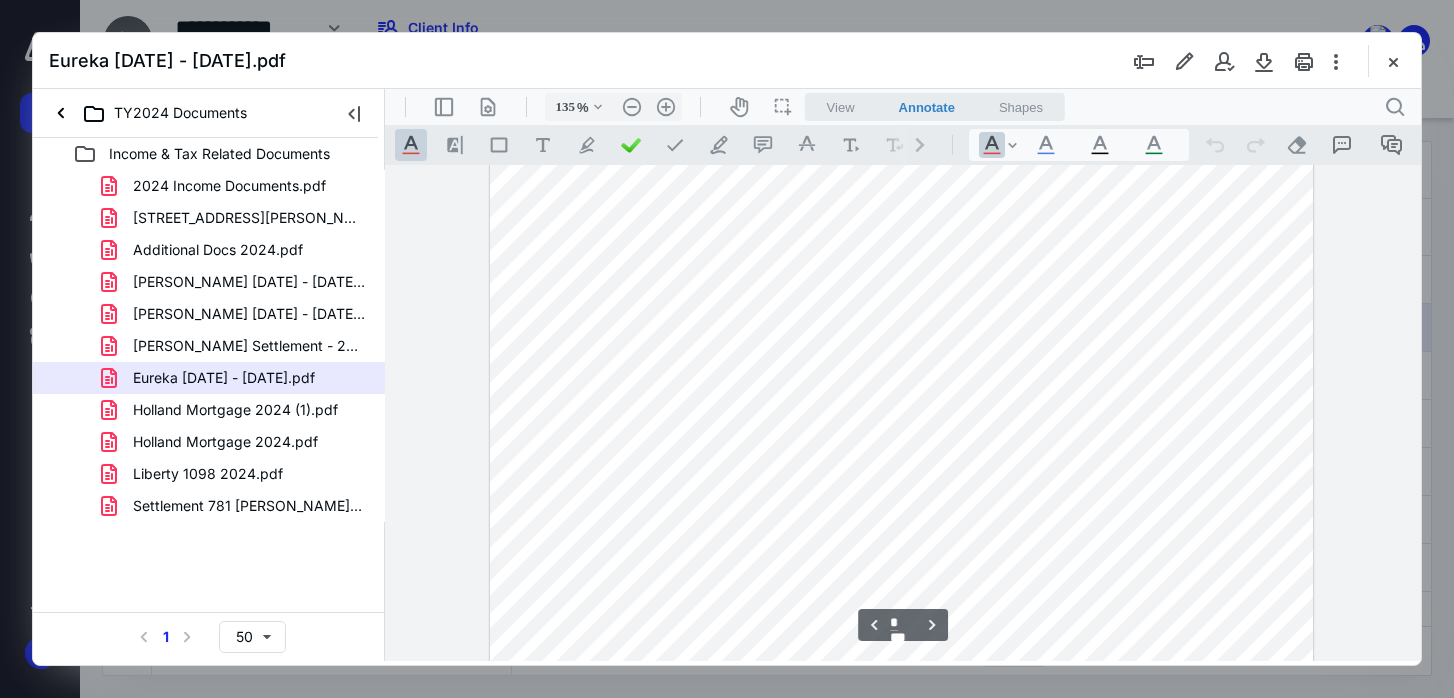 type on "*" 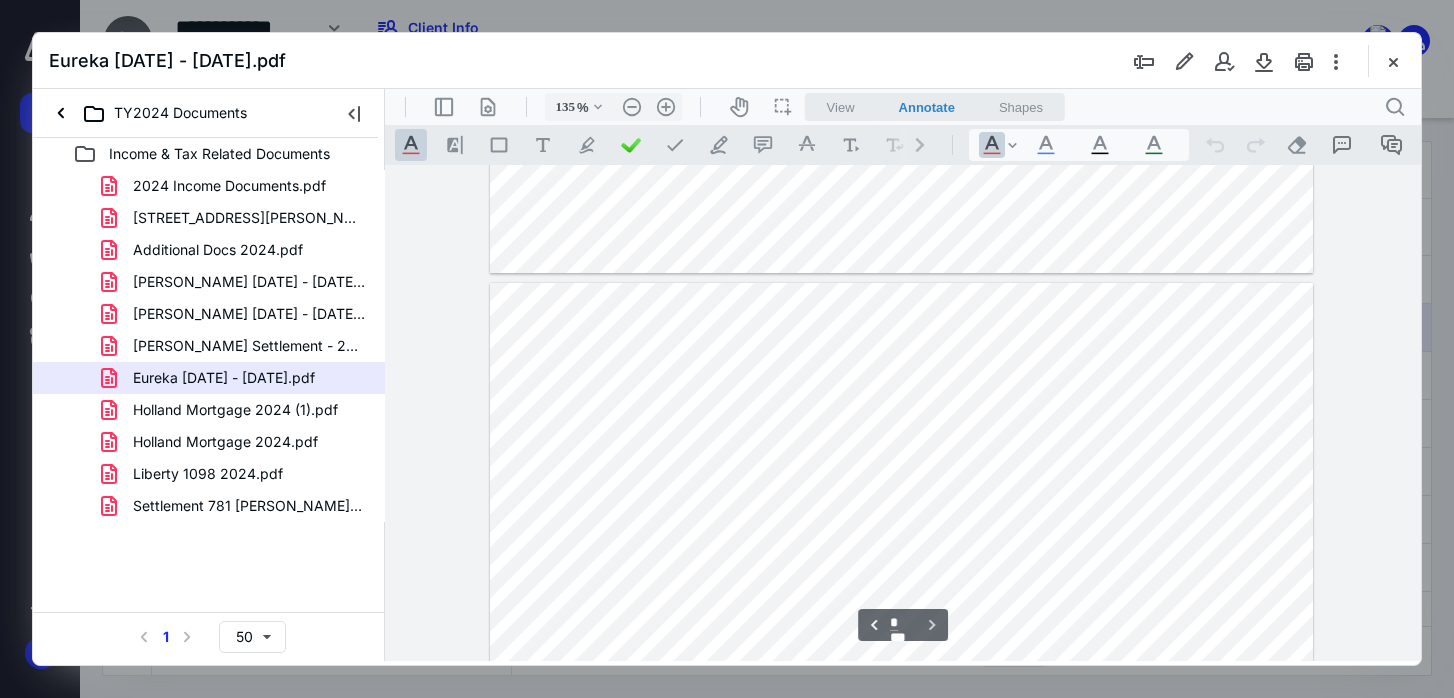 scroll, scrollTop: 7755, scrollLeft: 0, axis: vertical 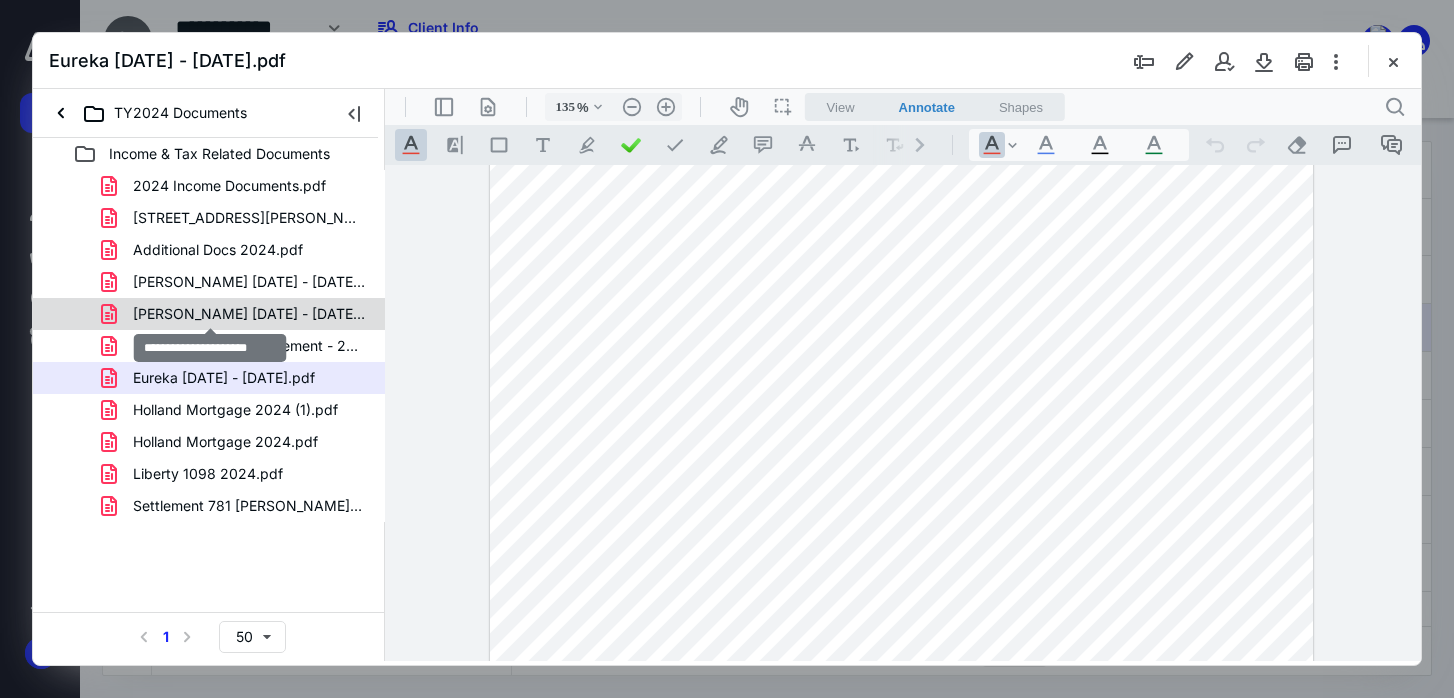 click on "[PERSON_NAME] [DATE] - [DATE].pdf" at bounding box center [249, 314] 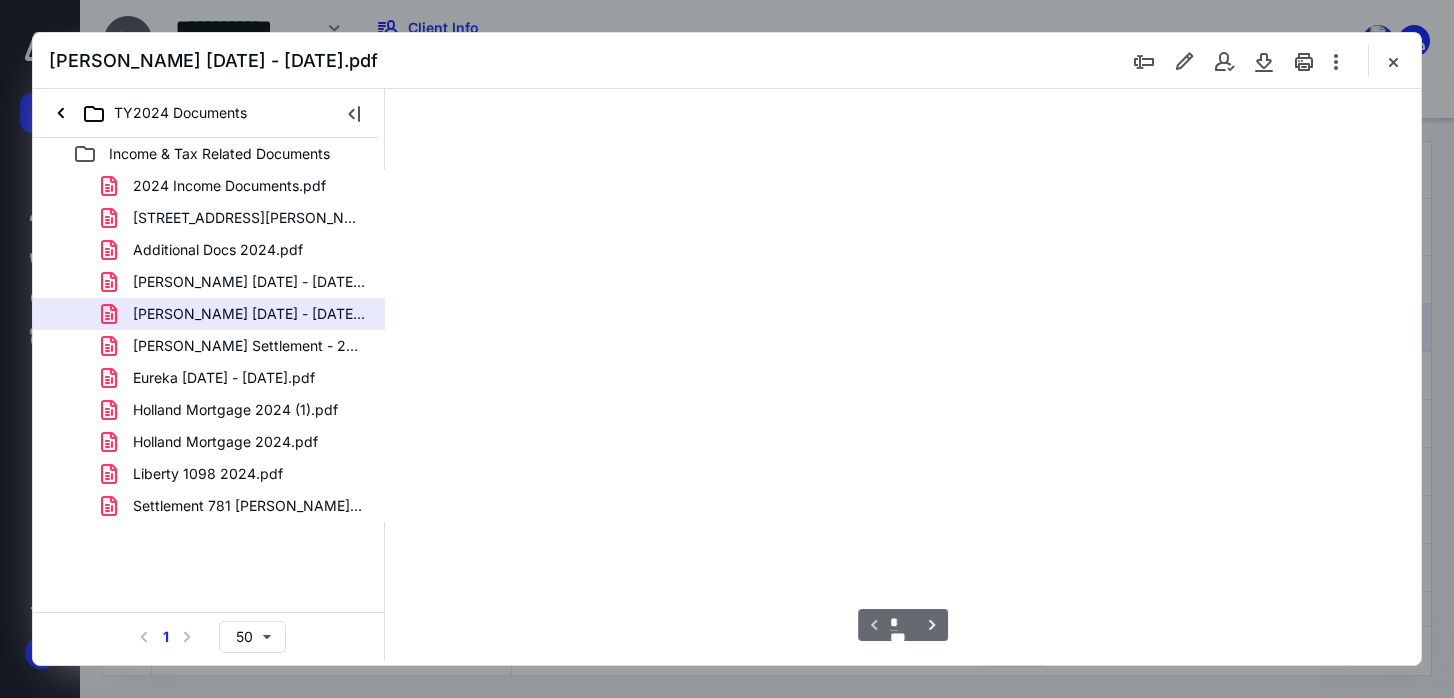 scroll, scrollTop: 0, scrollLeft: 0, axis: both 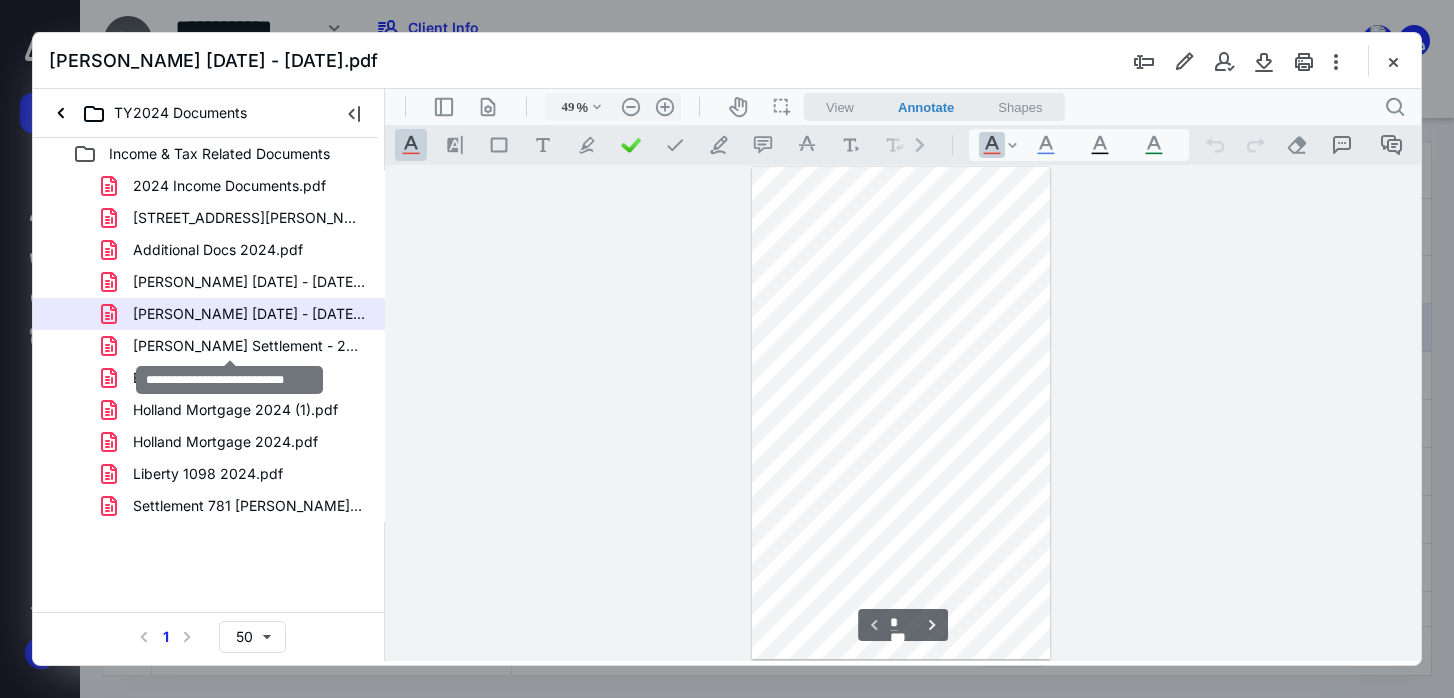 click on "[PERSON_NAME] Settlement  - 2024.pdf" at bounding box center (249, 346) 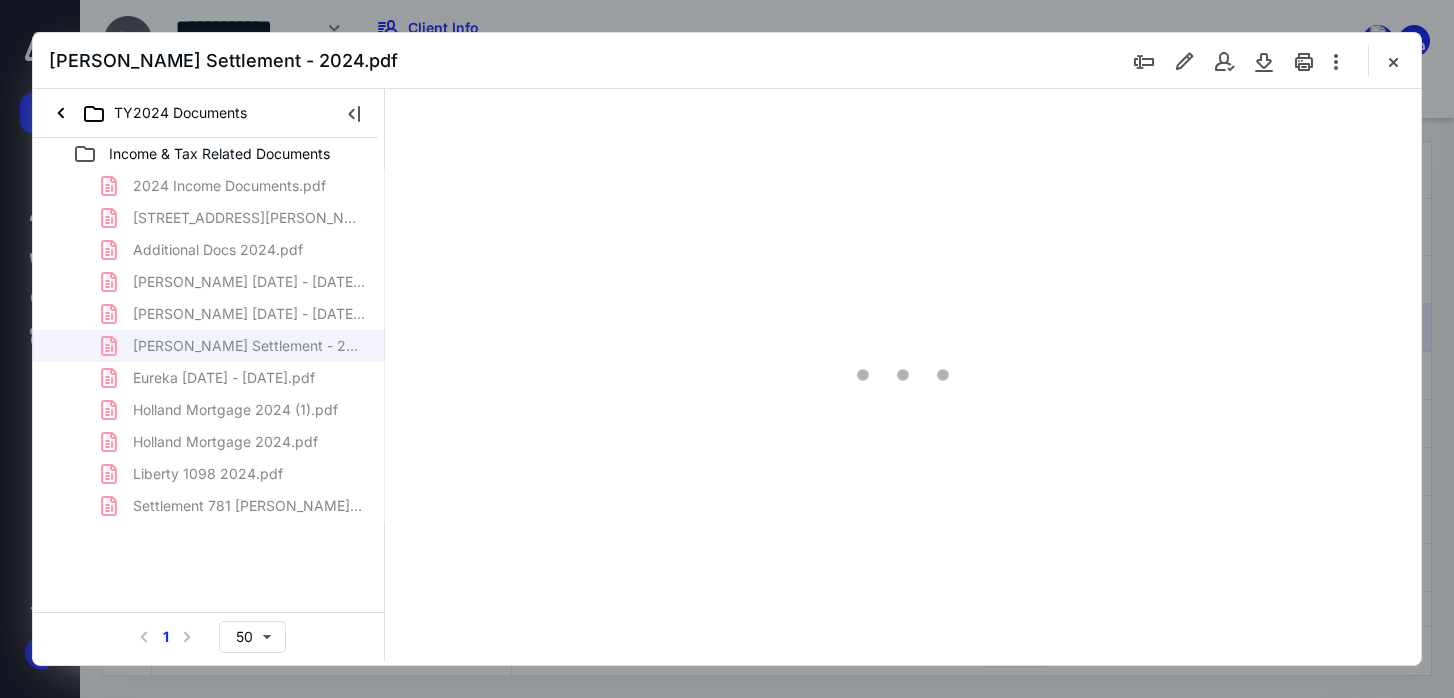 scroll, scrollTop: 78, scrollLeft: 0, axis: vertical 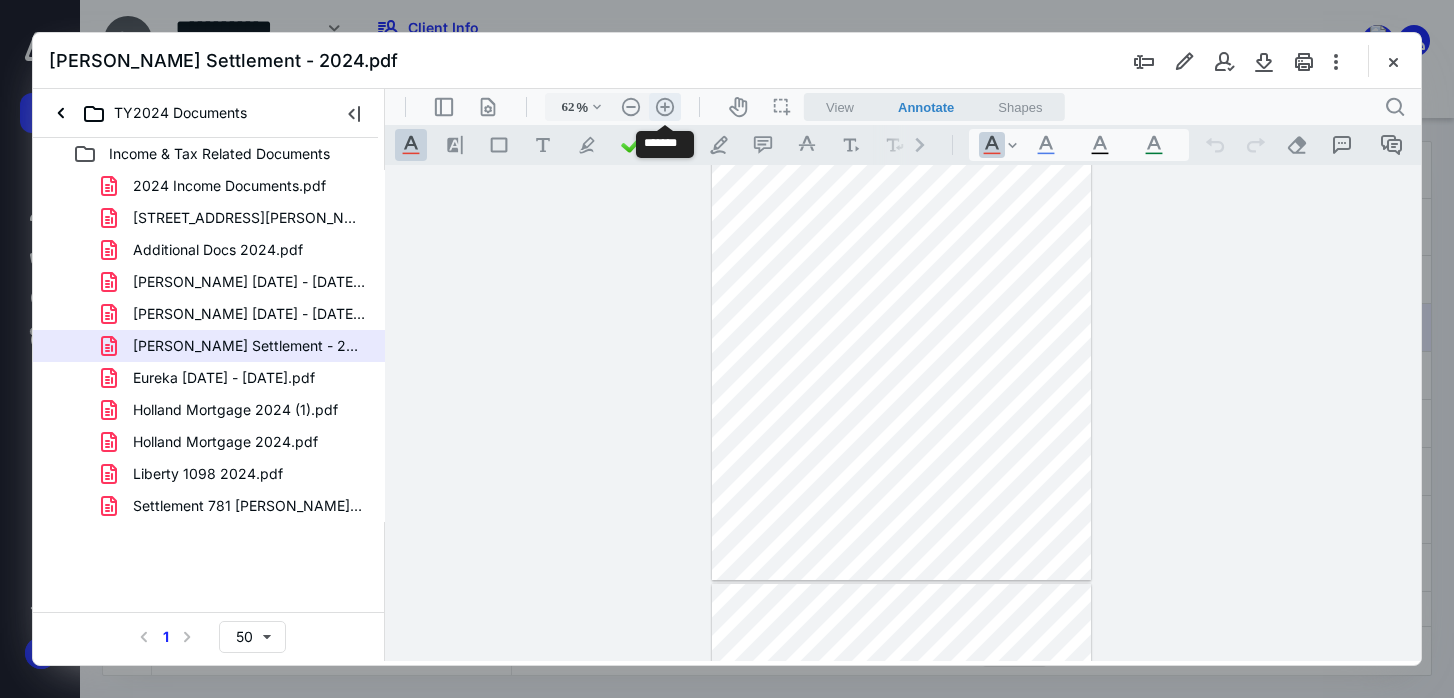 click on ".cls-1{fill:#abb0c4;} icon - header - zoom - in - line" at bounding box center (665, 107) 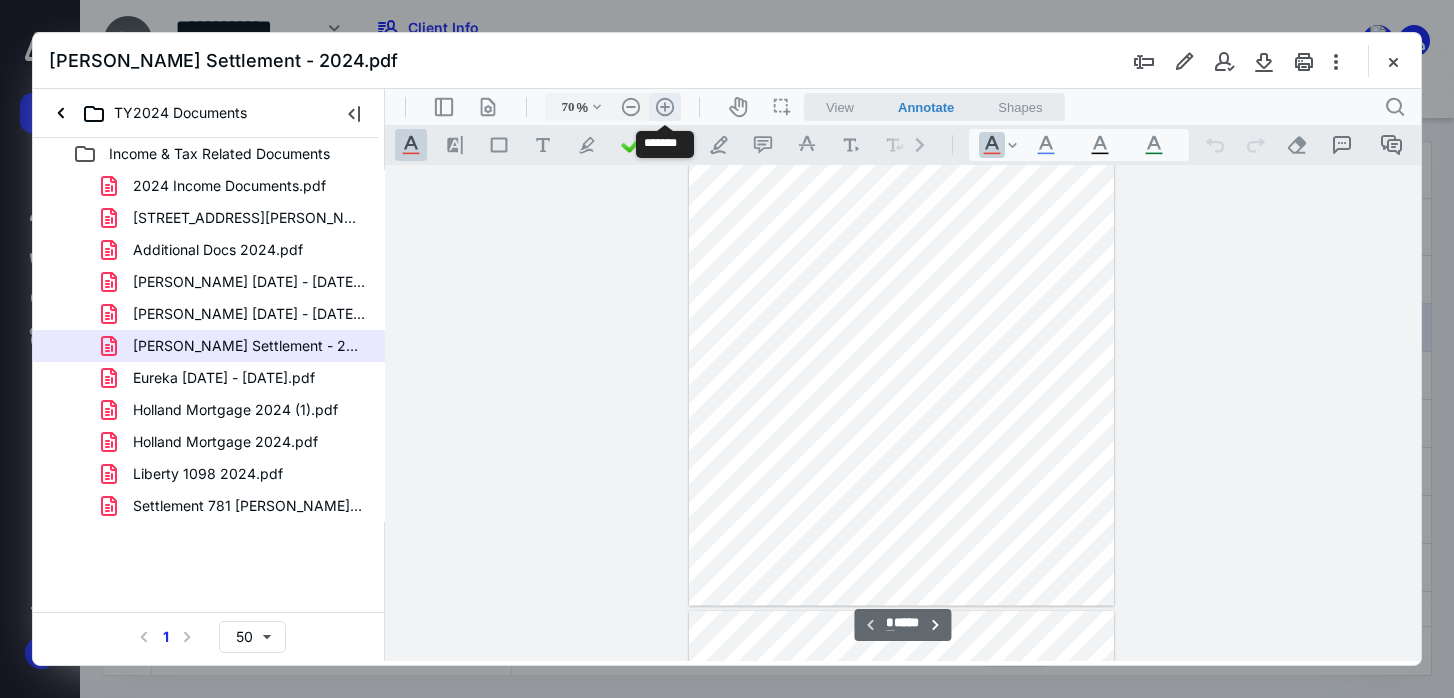 click on ".cls-1{fill:#abb0c4;} icon - header - zoom - in - line" at bounding box center (665, 107) 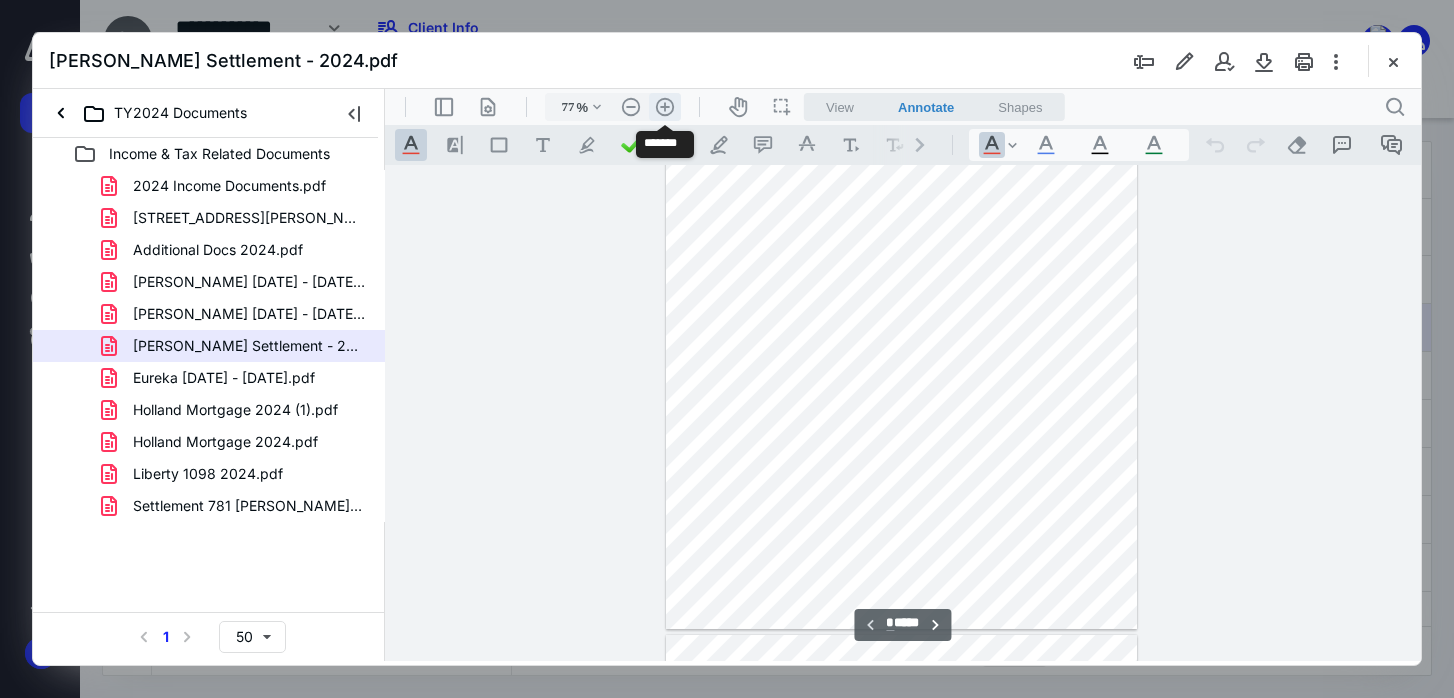 click on ".cls-1{fill:#abb0c4;} icon - header - zoom - in - line" at bounding box center [665, 107] 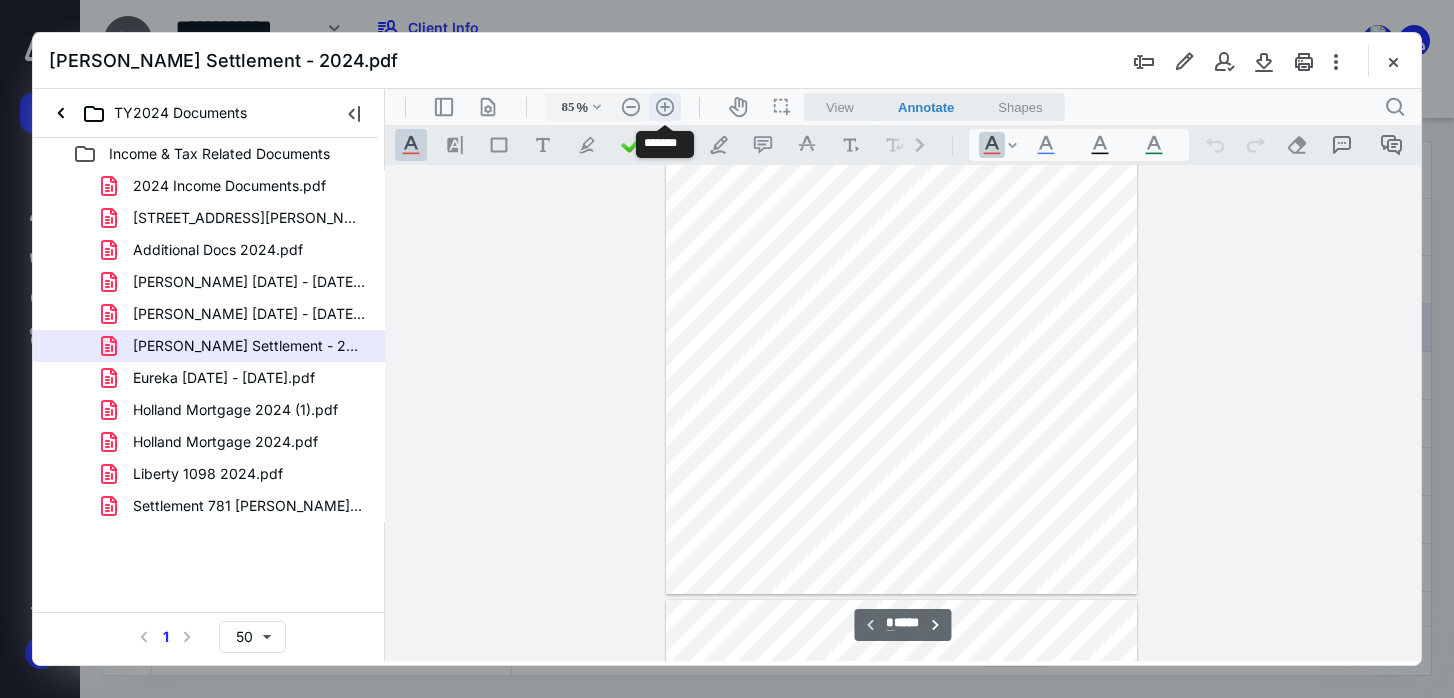click on ".cls-1{fill:#abb0c4;} icon - header - zoom - in - line" at bounding box center (665, 107) 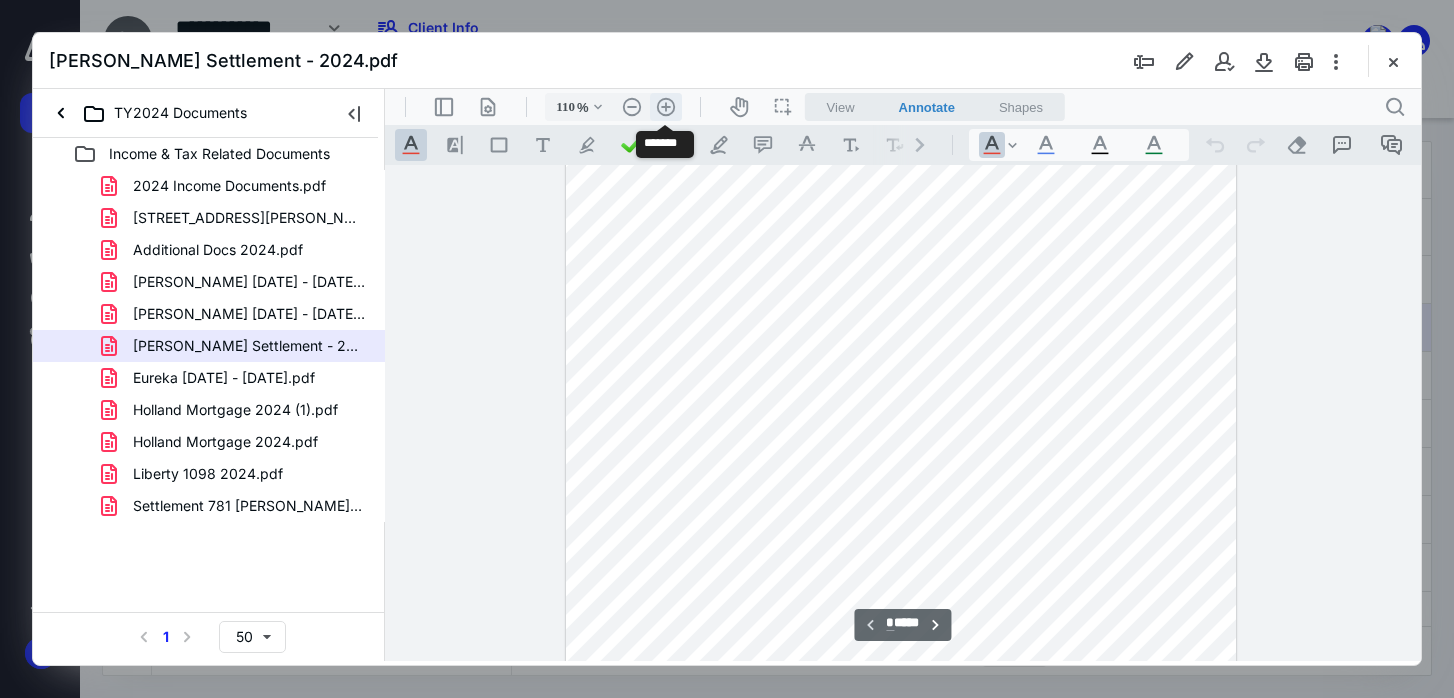 click on ".cls-1{fill:#abb0c4;} icon - header - zoom - in - line" at bounding box center [666, 107] 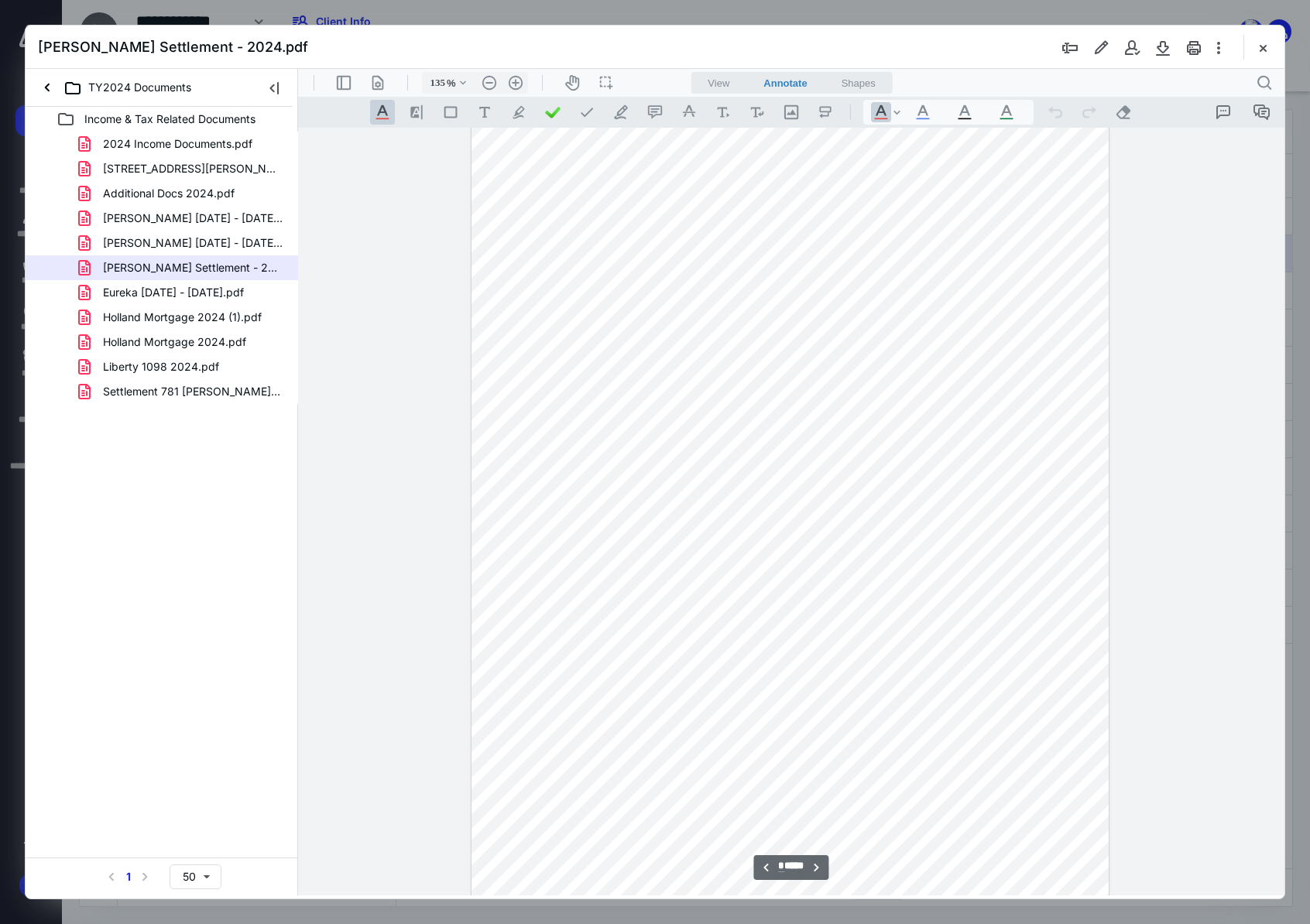 scroll, scrollTop: 5950, scrollLeft: 0, axis: vertical 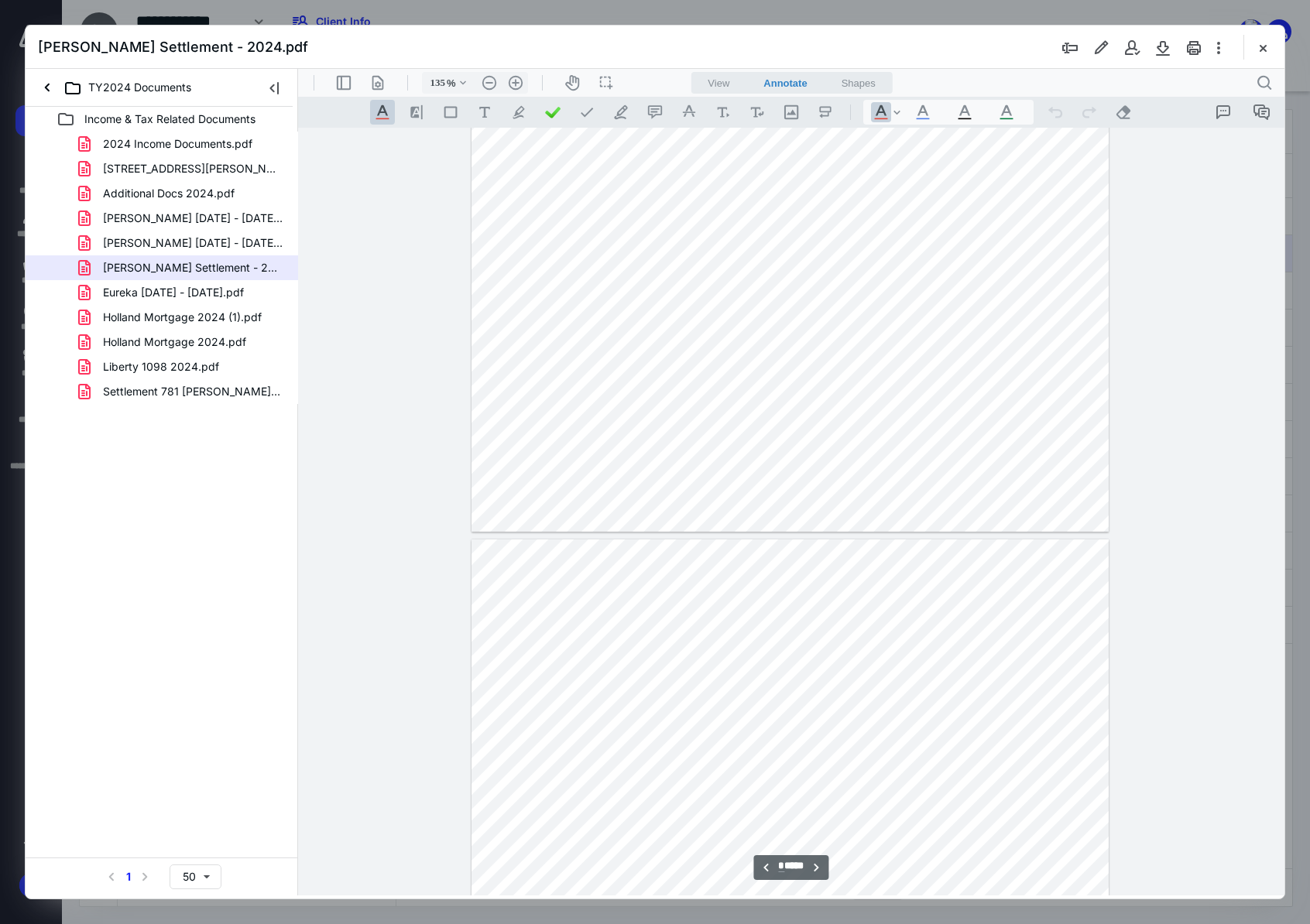 type on "*" 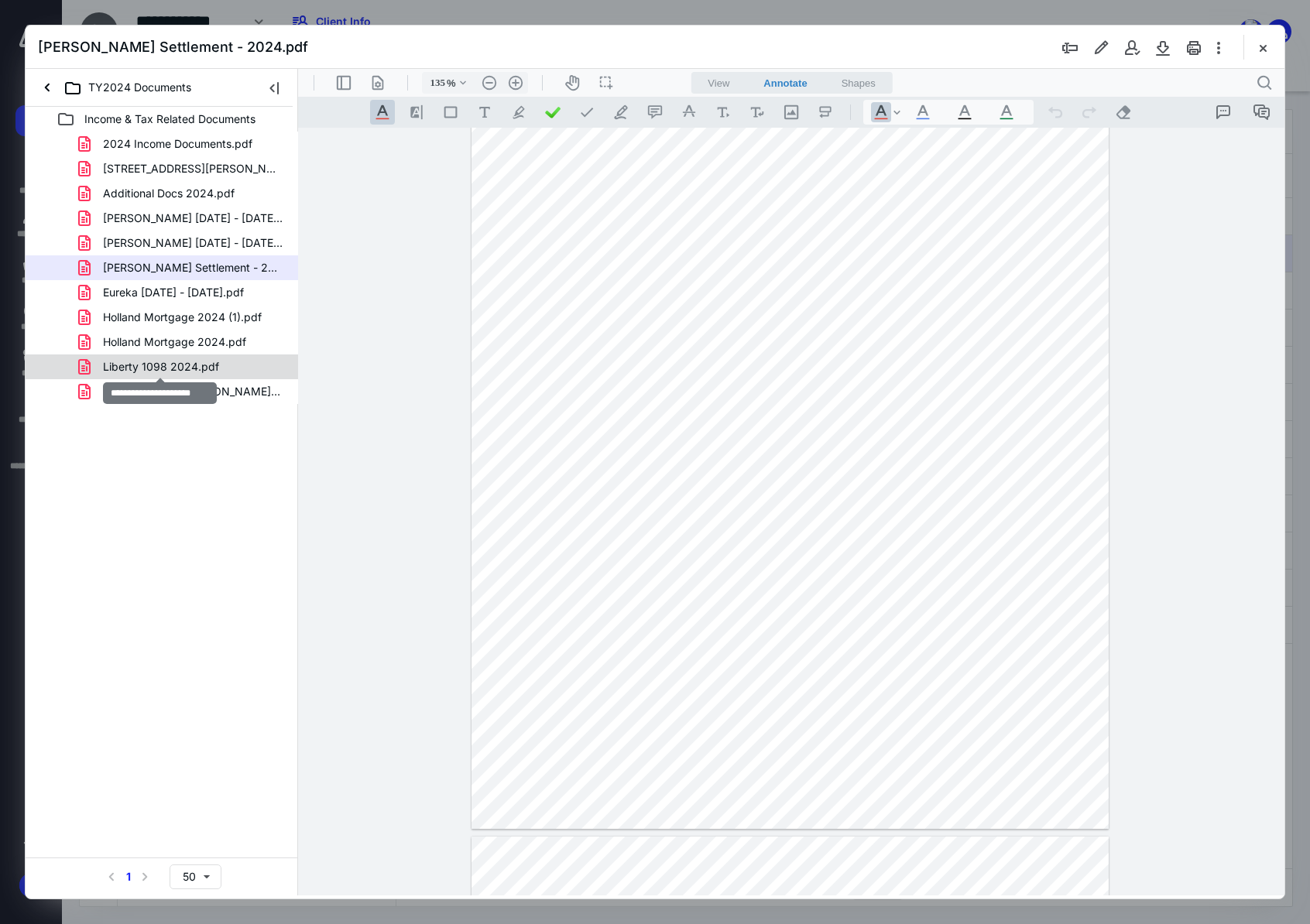 click on "Liberty 1098 2024.pdf" at bounding box center (161, 367) 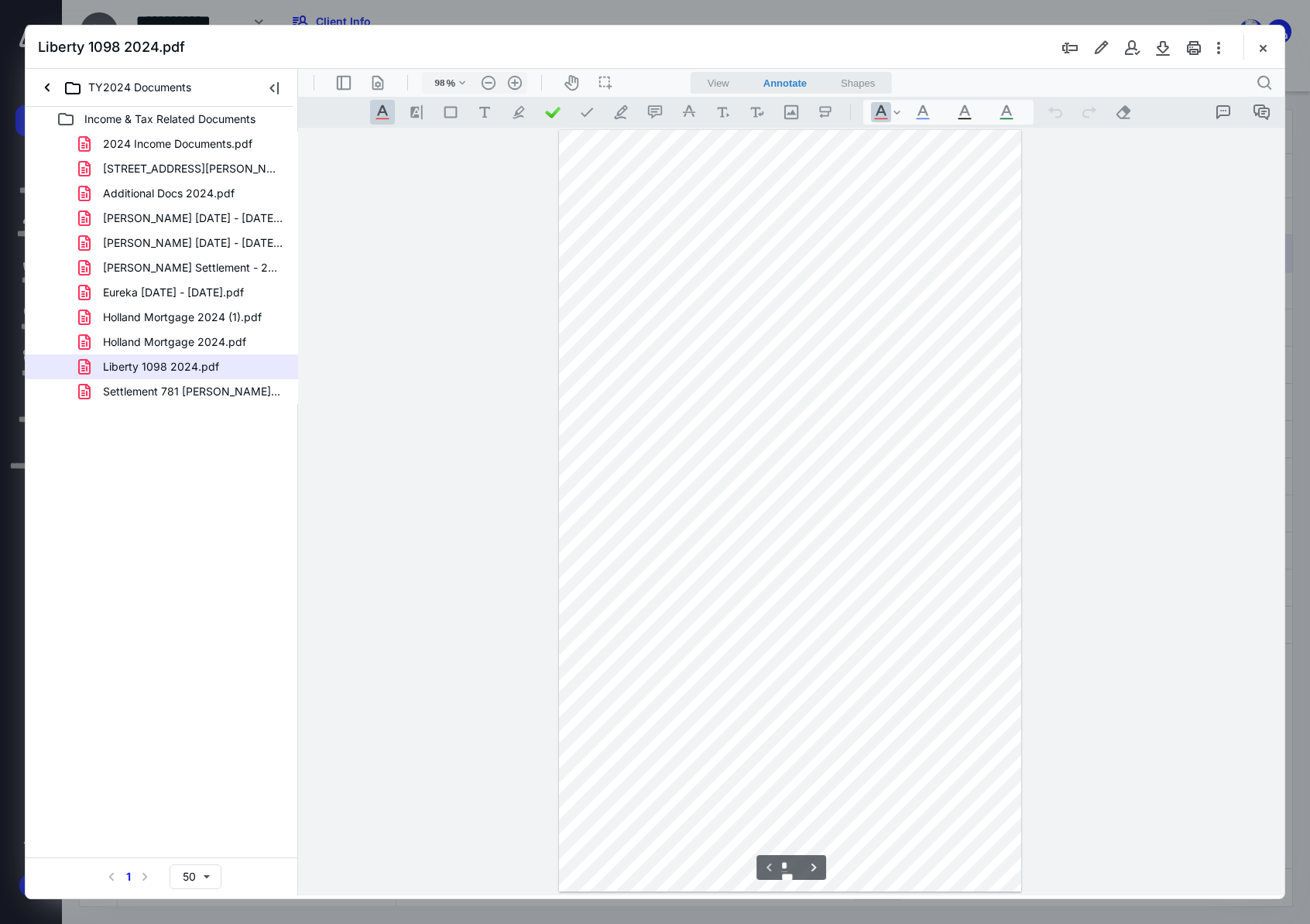 scroll, scrollTop: 0, scrollLeft: 0, axis: both 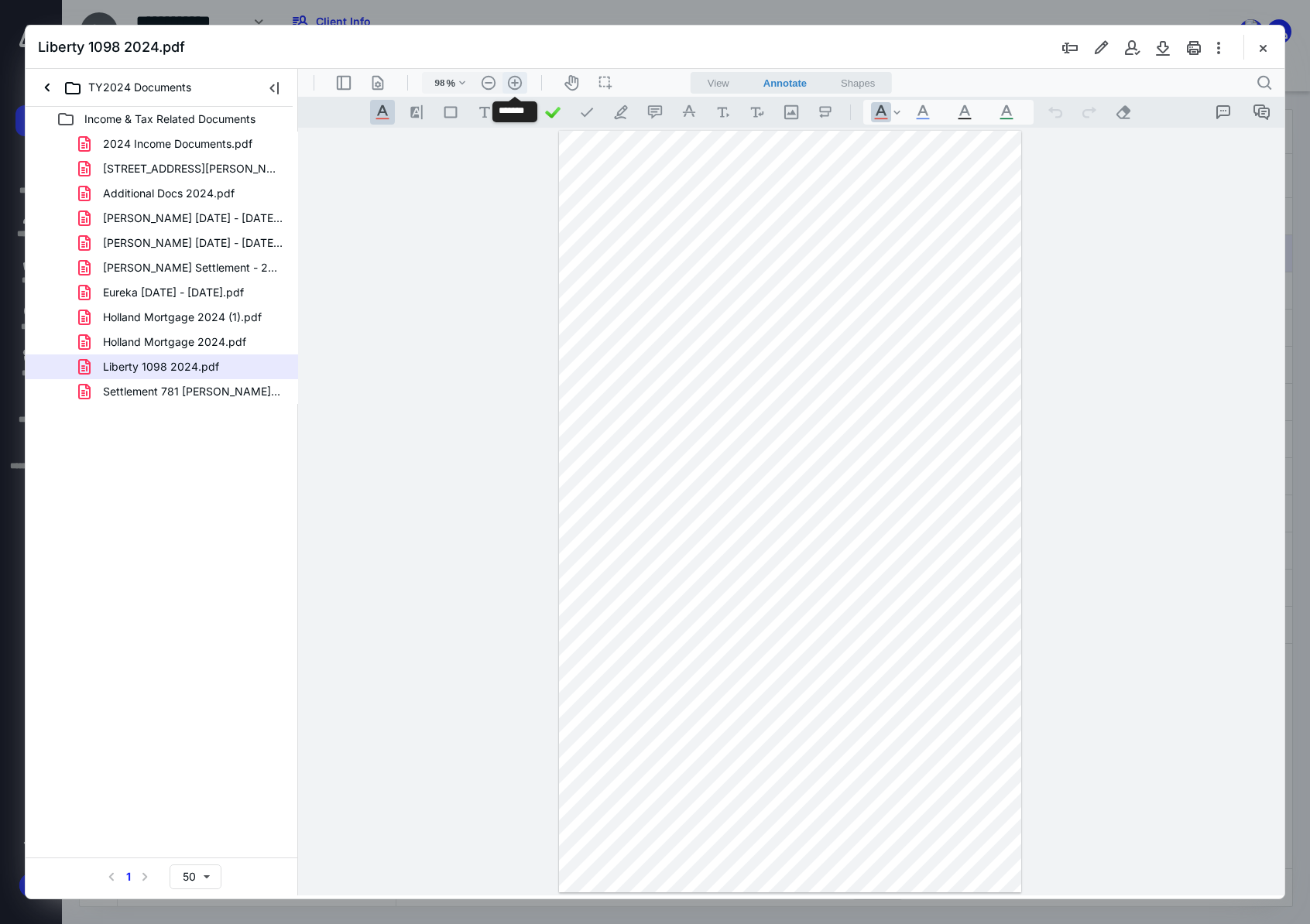 click on ".cls-1{fill:#abb0c4;} icon - header - zoom - in - line" at bounding box center (515, 83) 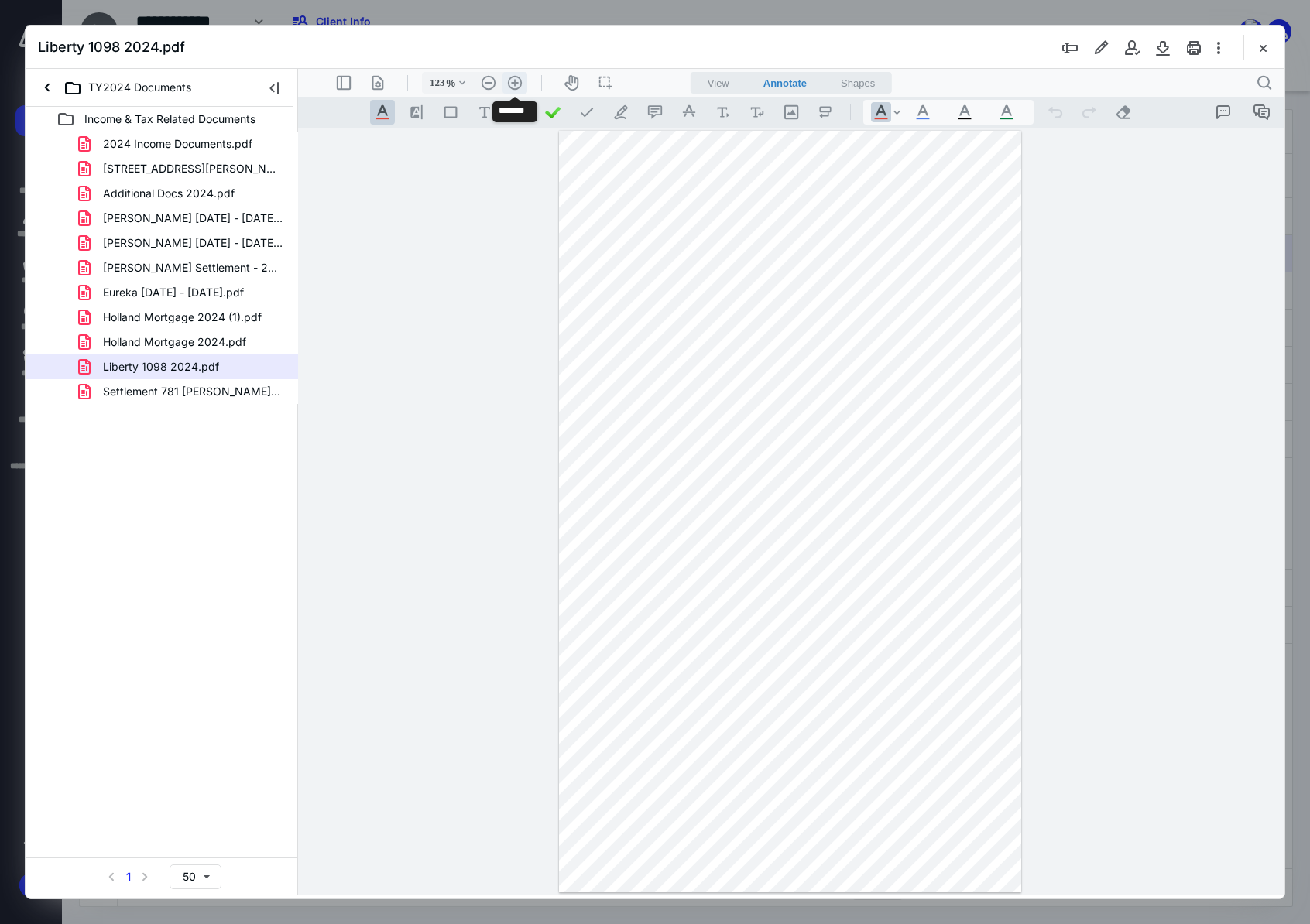 scroll, scrollTop: 91, scrollLeft: 0, axis: vertical 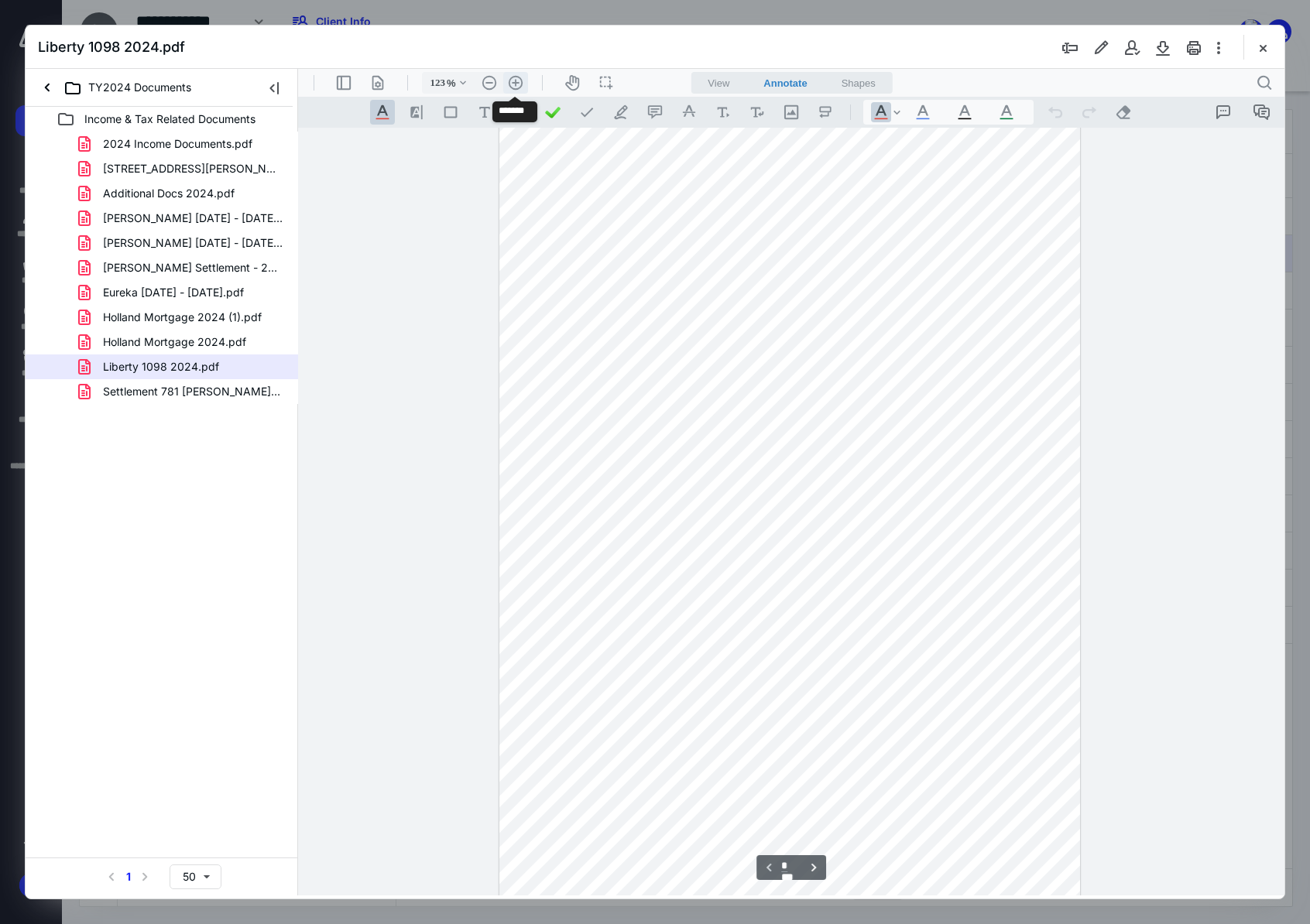 click on ".cls-1{fill:#abb0c4;} icon - header - zoom - in - line" at bounding box center (516, 83) 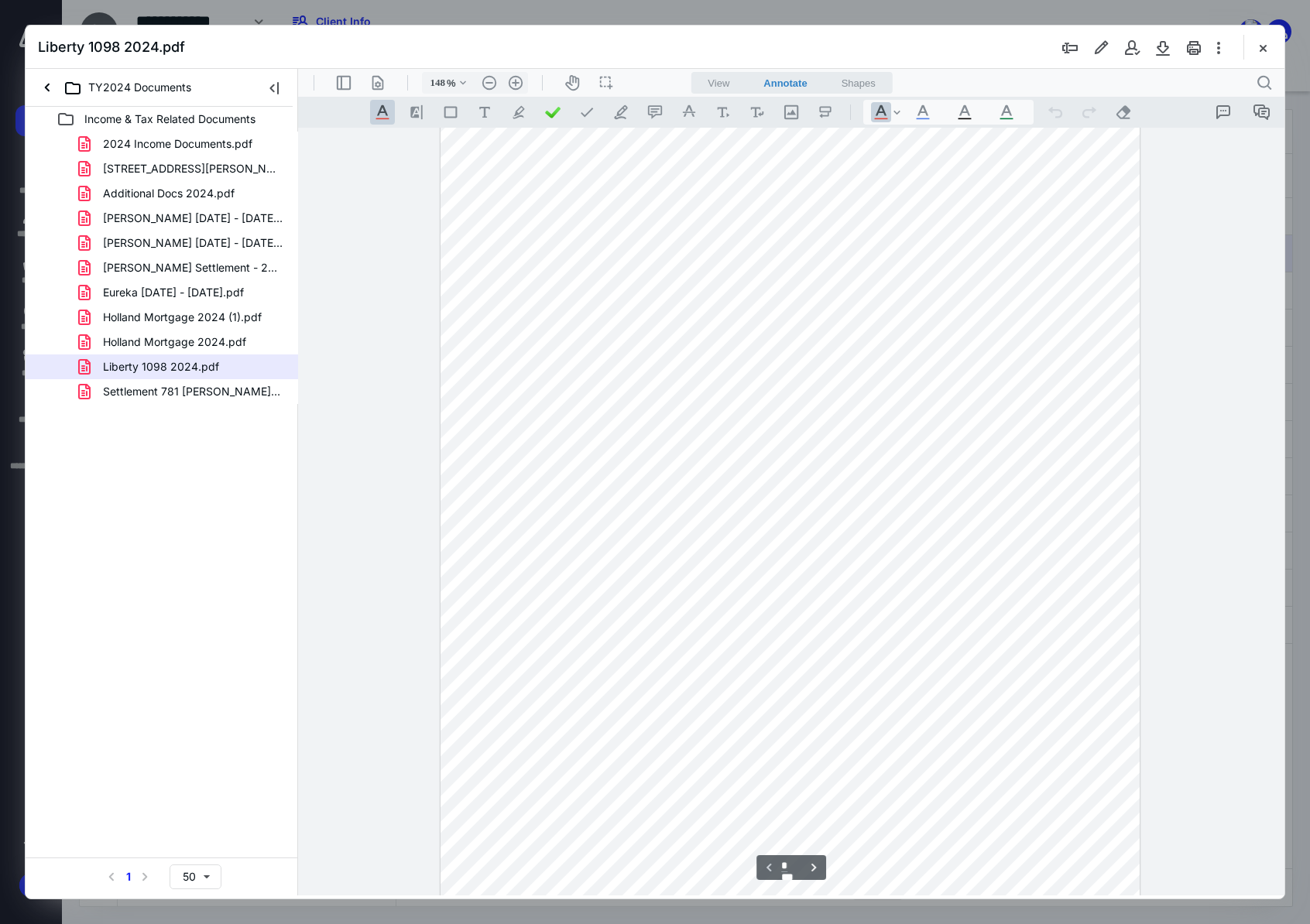 scroll, scrollTop: 0, scrollLeft: 0, axis: both 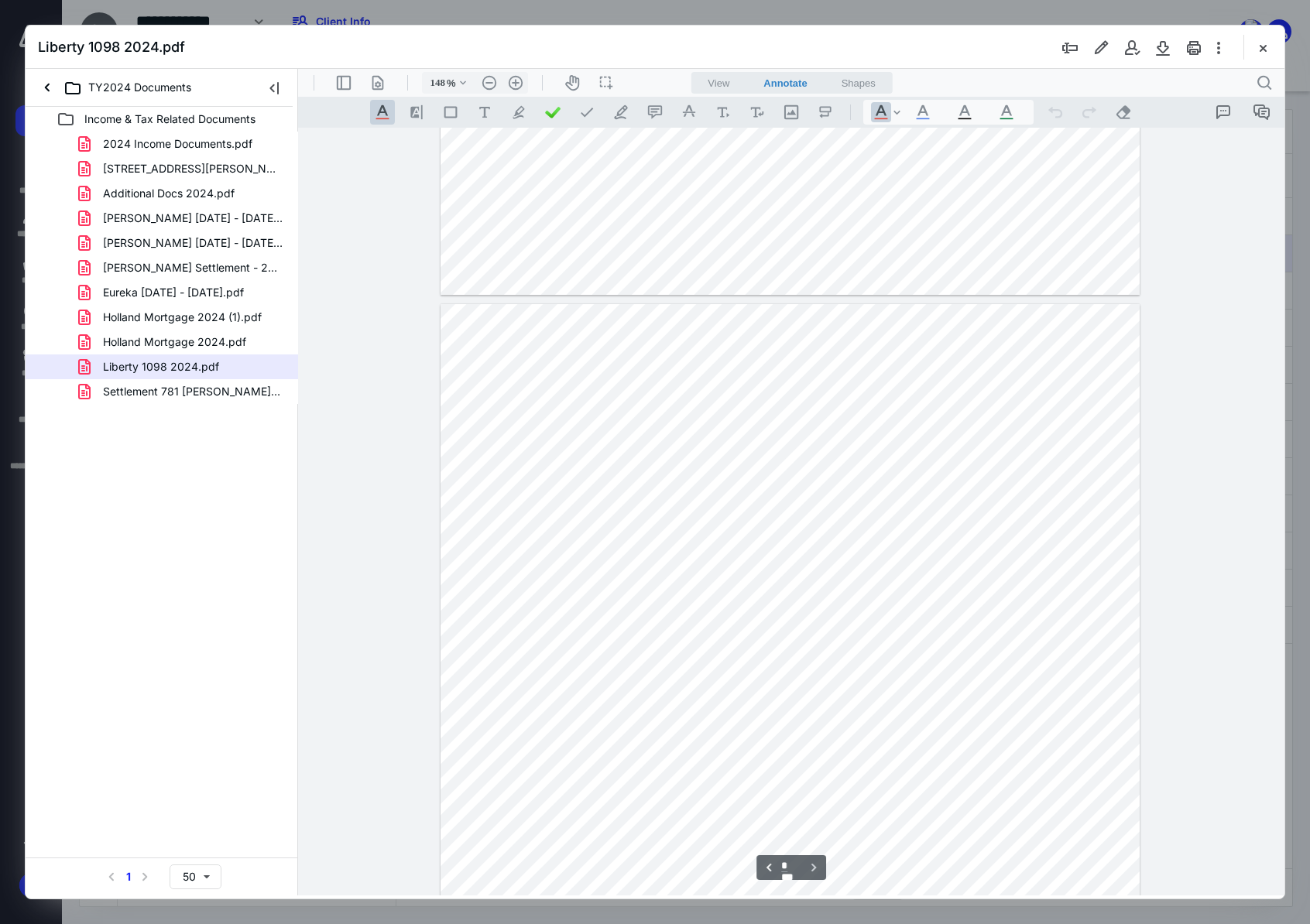 type on "*" 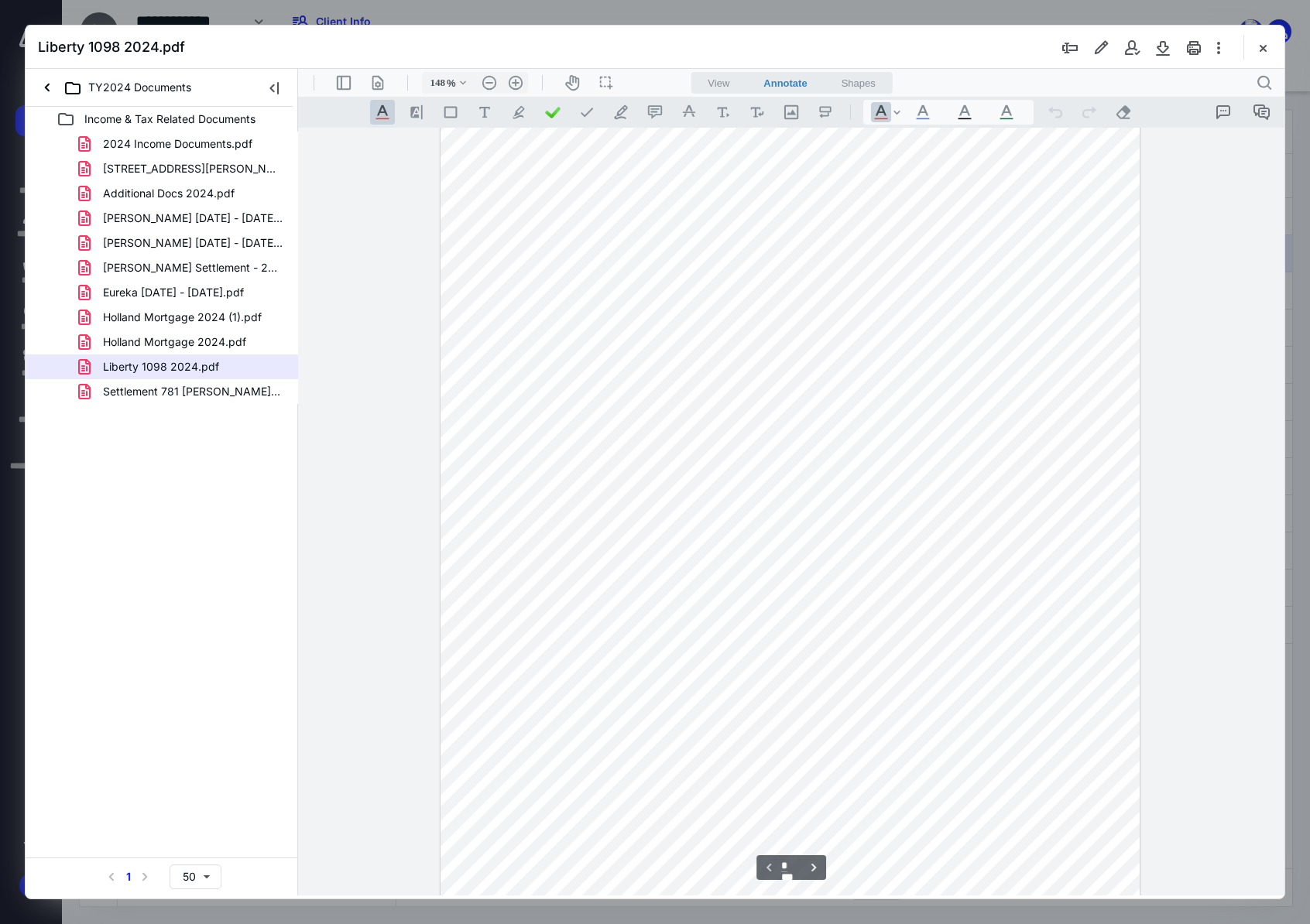 scroll, scrollTop: 0, scrollLeft: 0, axis: both 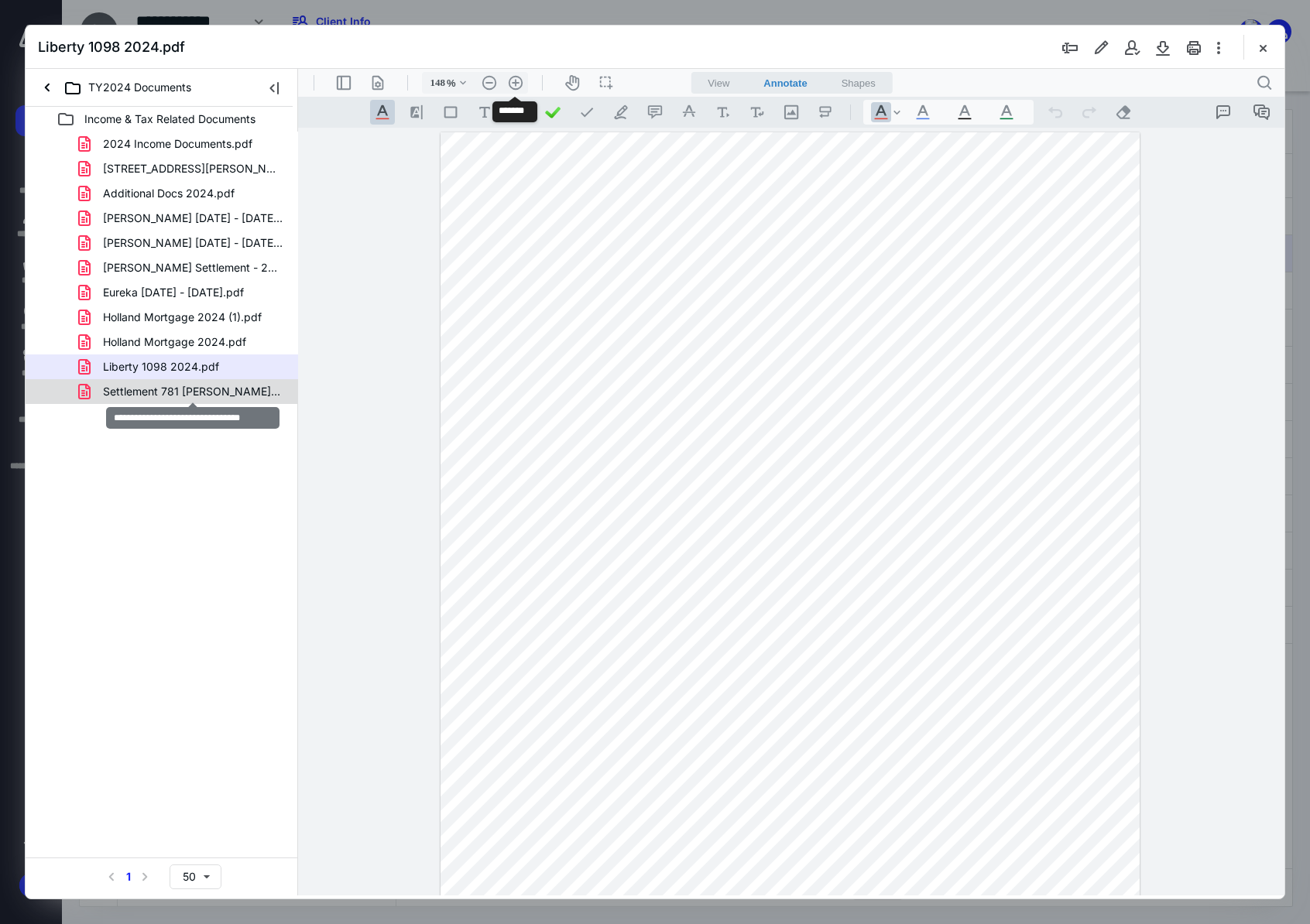 click on "Settlement 781 [PERSON_NAME] Cv - 2024.pdf" at bounding box center (193, 392) 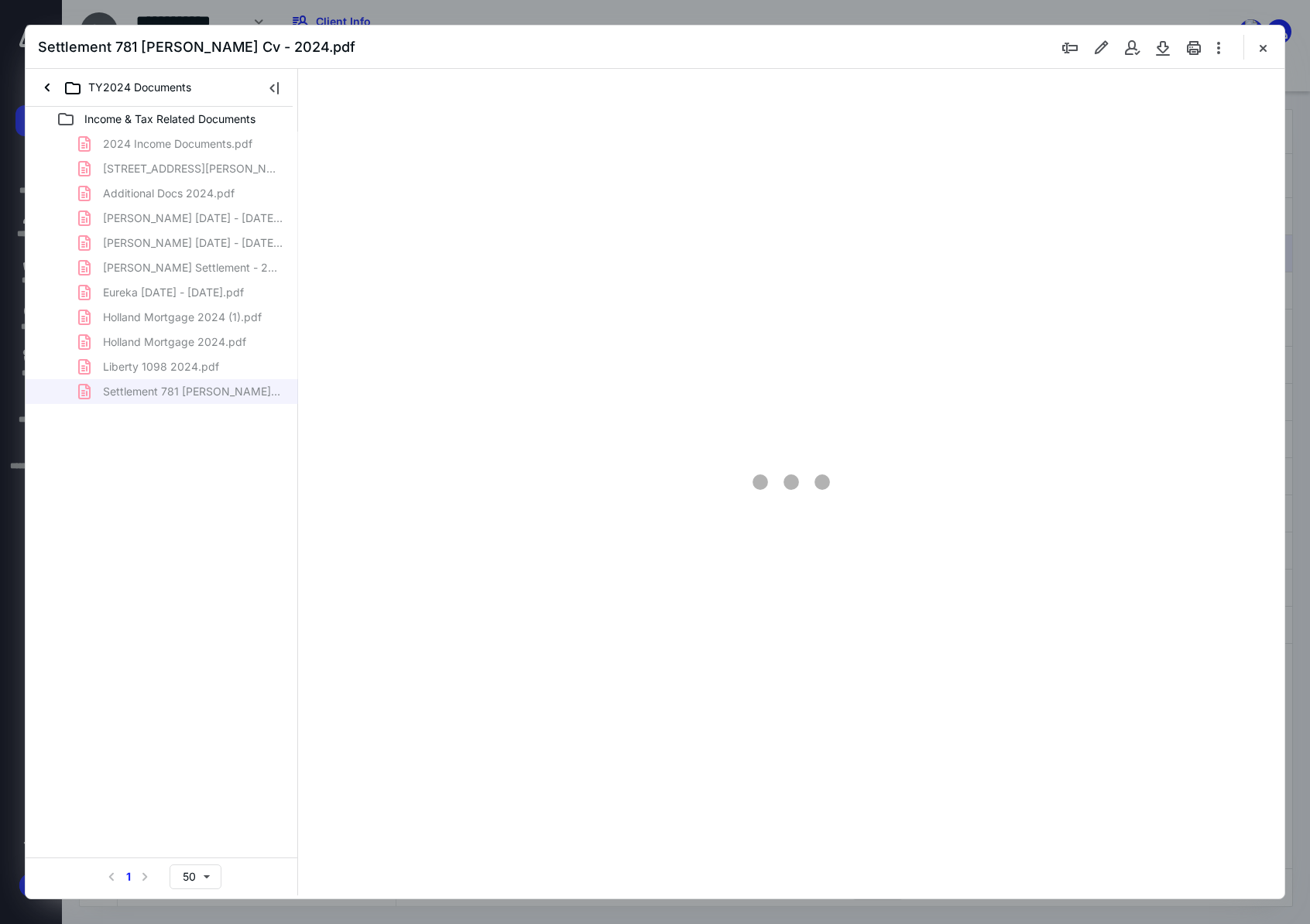 type on "124" 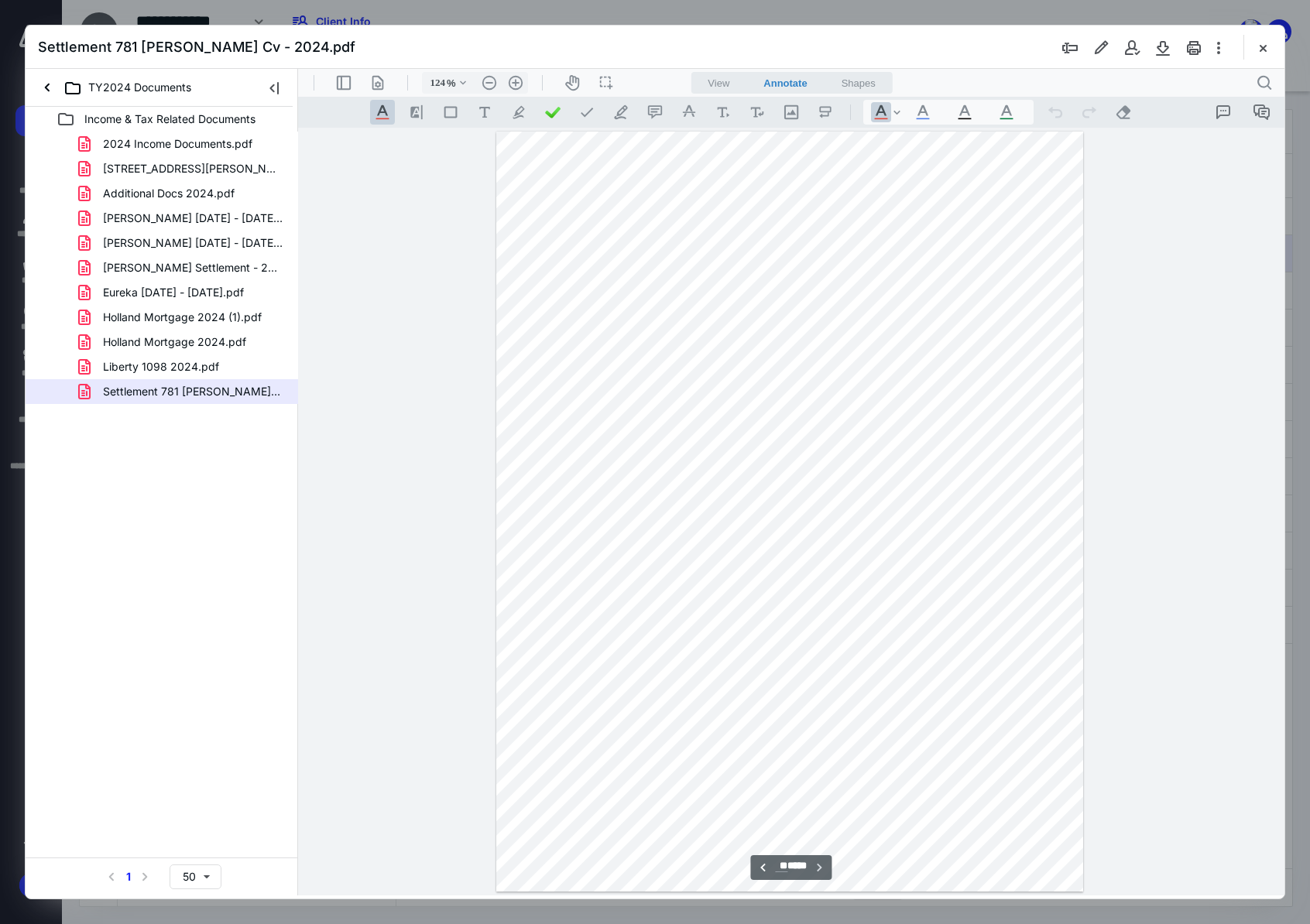 scroll, scrollTop: 11600, scrollLeft: 0, axis: vertical 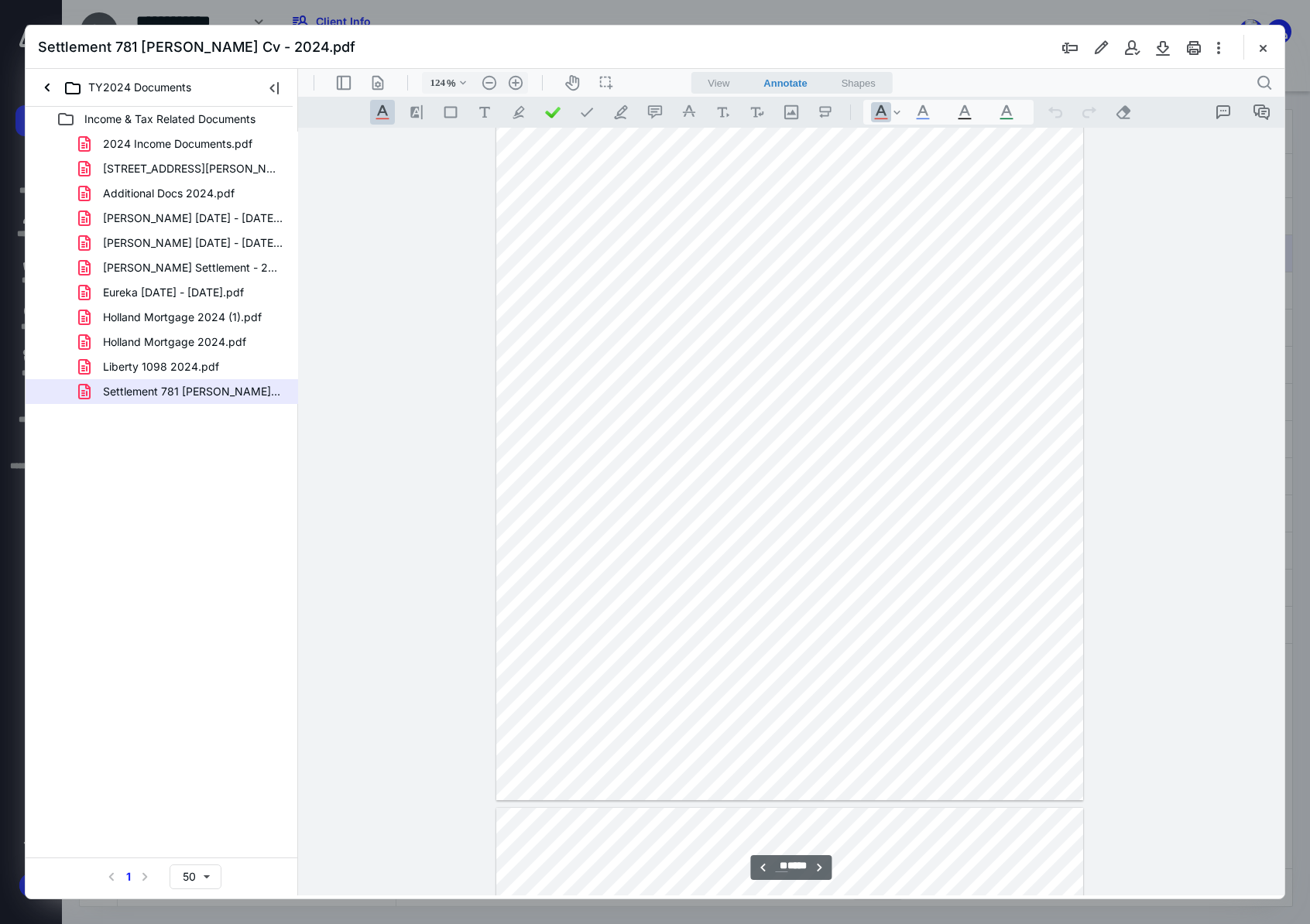 type on "**" 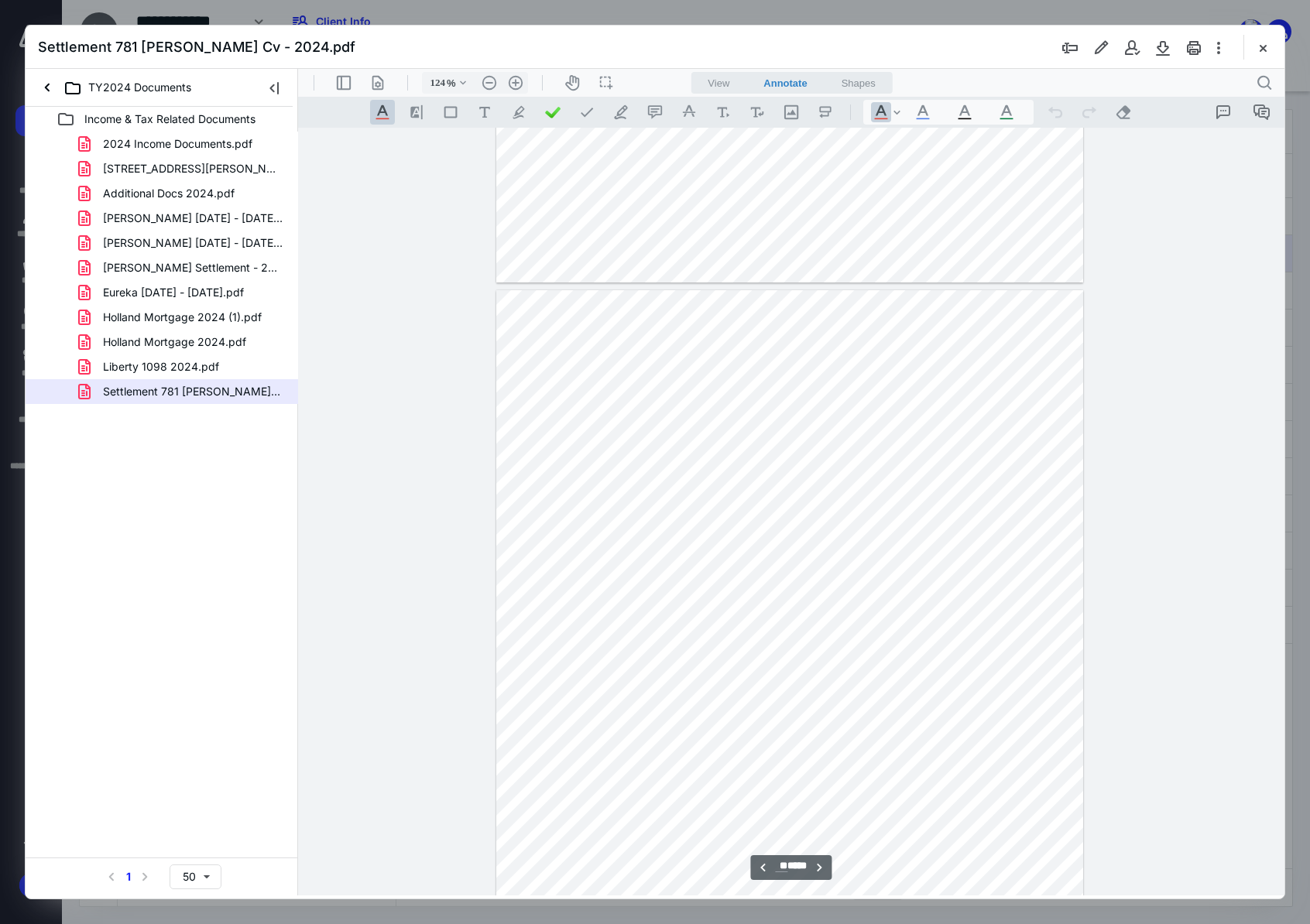 scroll, scrollTop: 12283, scrollLeft: 0, axis: vertical 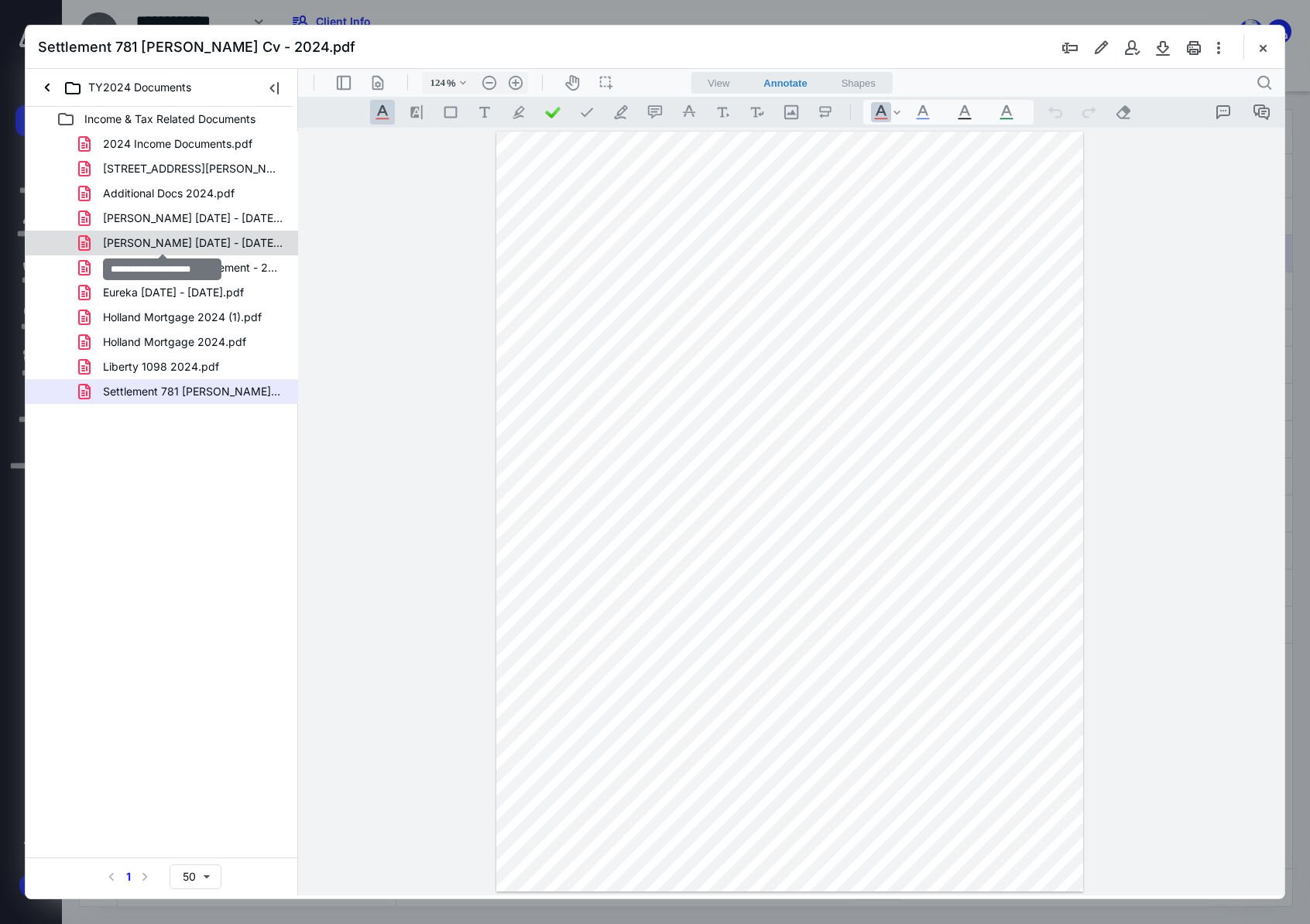 click on "[PERSON_NAME] [DATE] - [DATE].pdf" at bounding box center (193, 243) 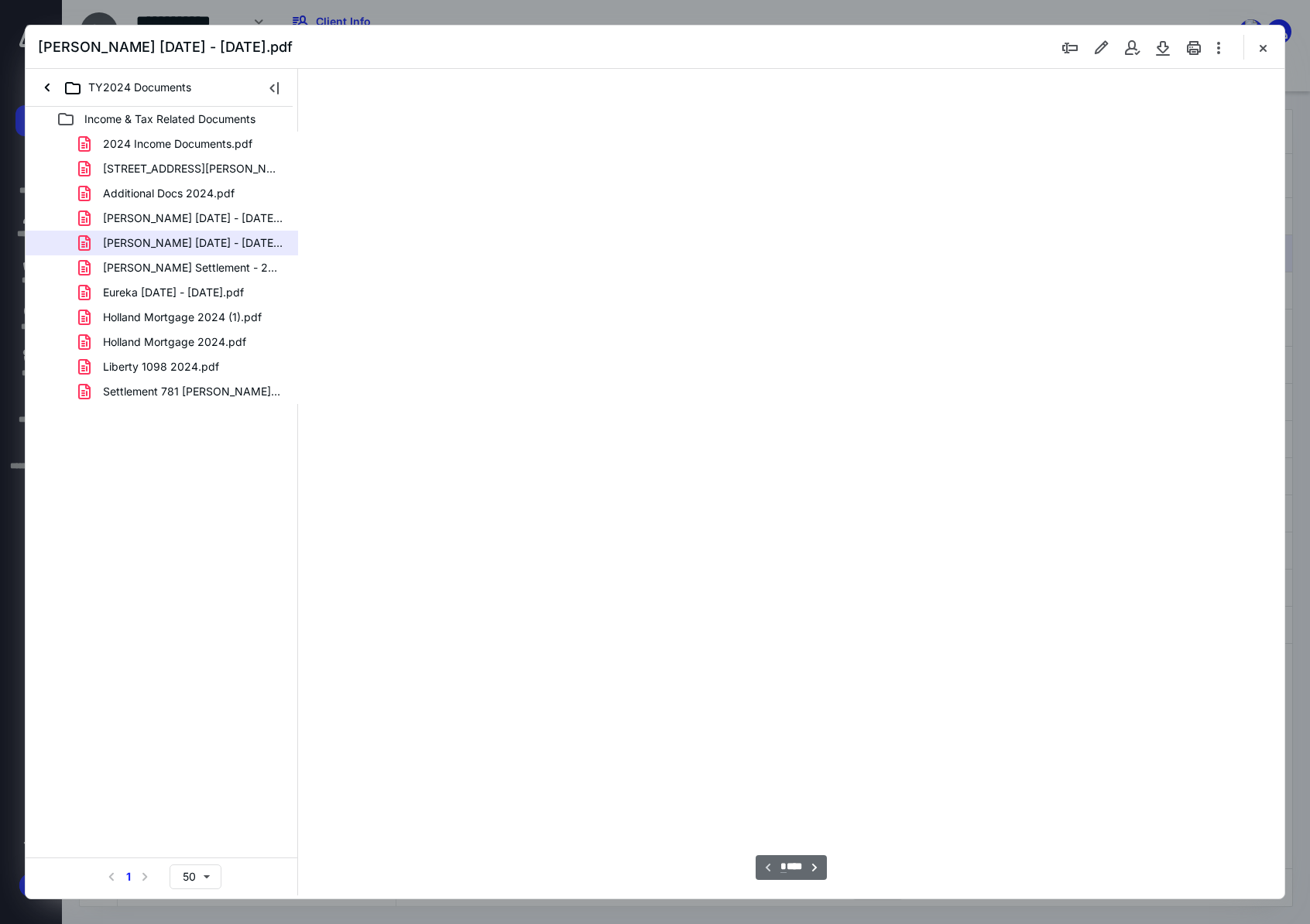 scroll, scrollTop: 62, scrollLeft: 0, axis: vertical 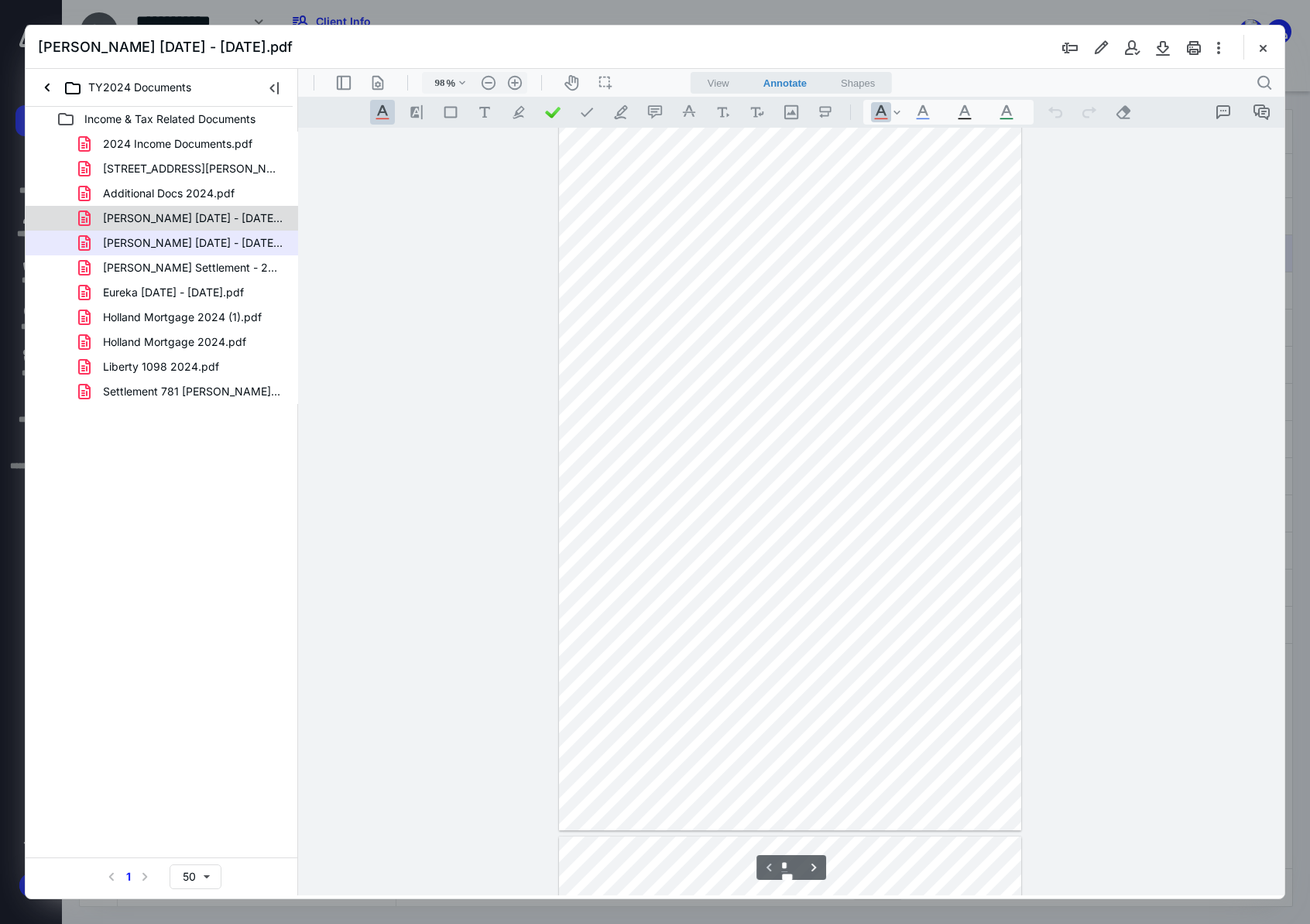 click on "[PERSON_NAME] [DATE] - [DATE].pdf" at bounding box center (183, 218) 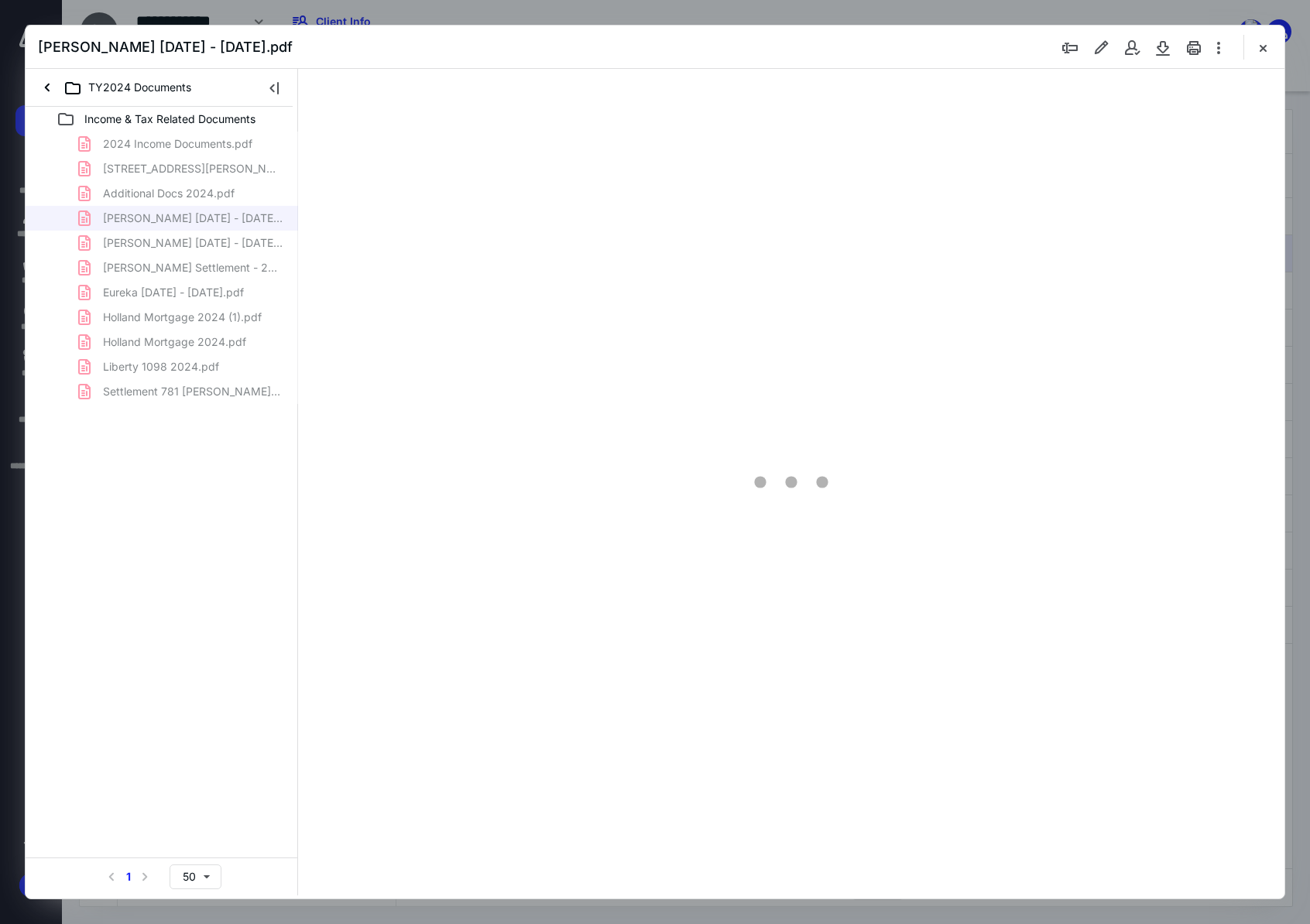 scroll, scrollTop: 62, scrollLeft: 0, axis: vertical 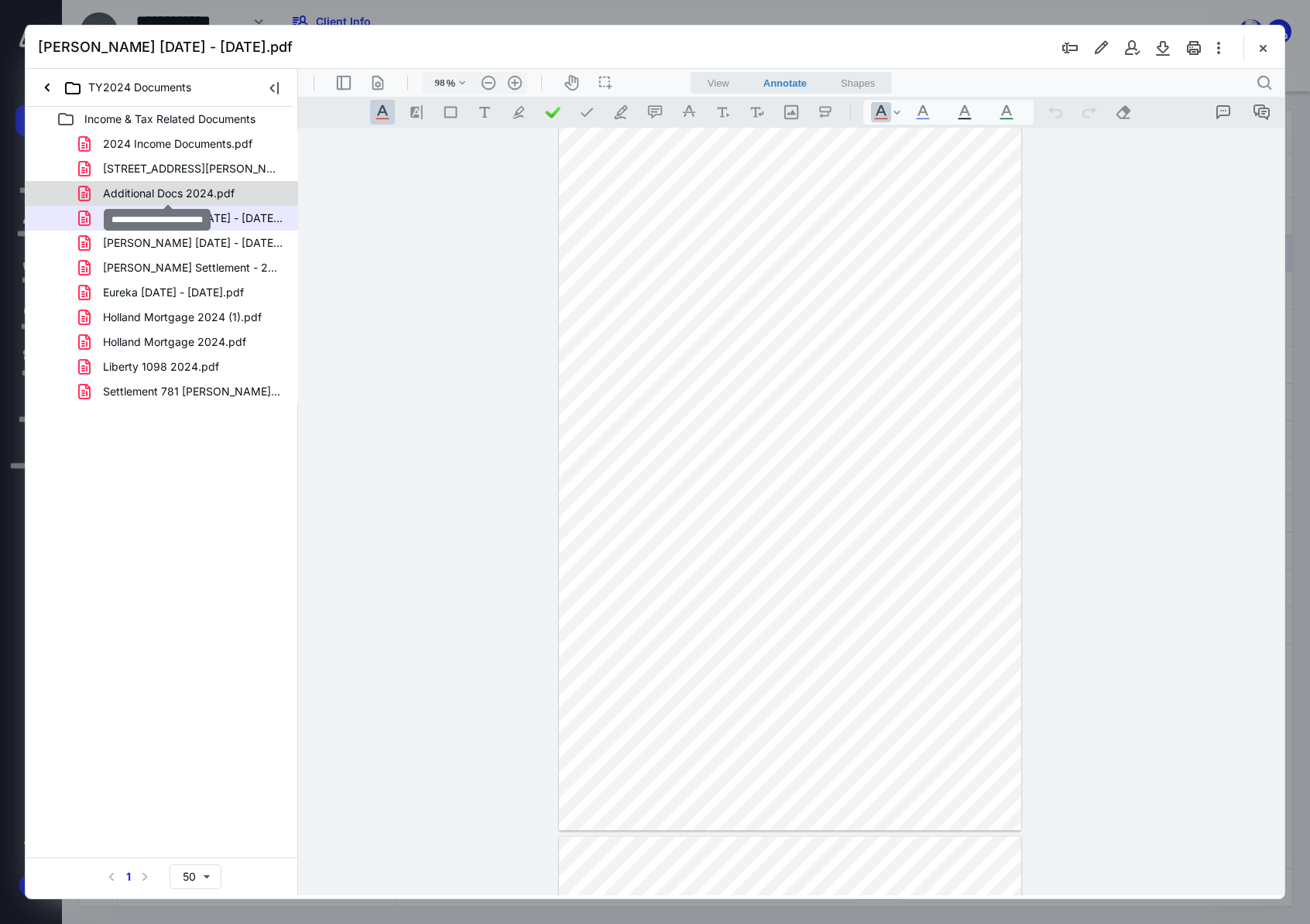 click on "Additional Docs 2024.pdf" at bounding box center [169, 193] 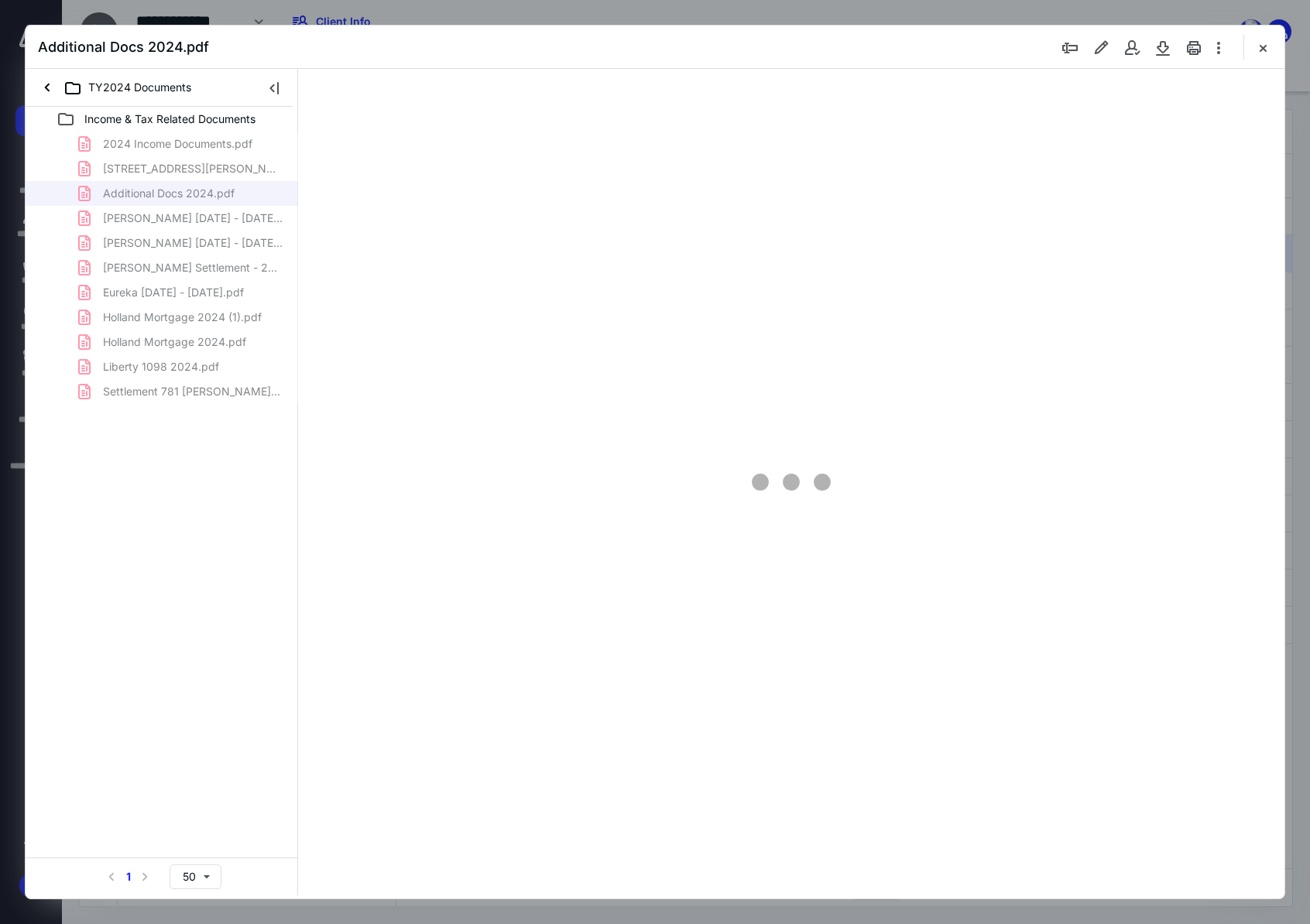 type on "124" 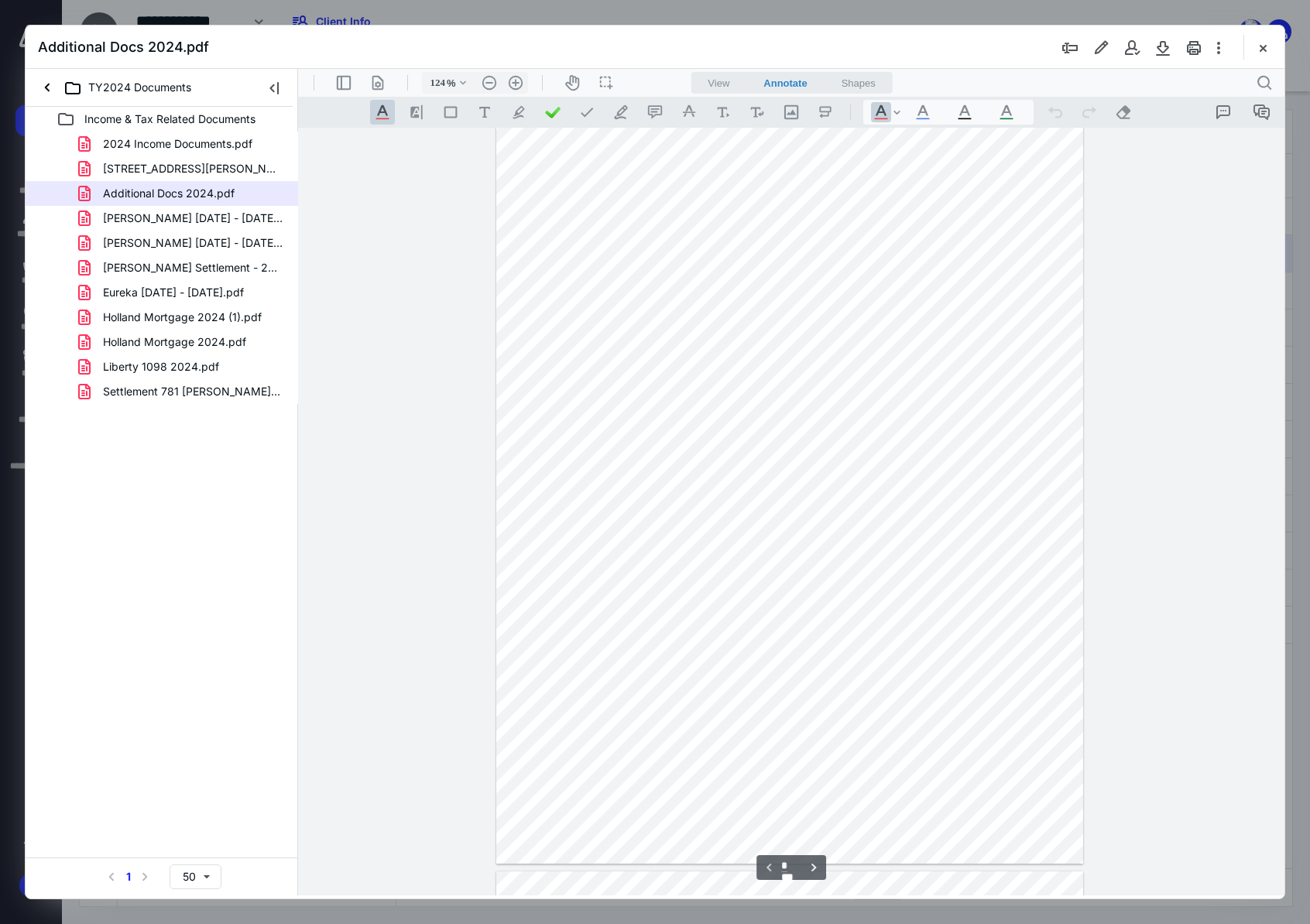 scroll, scrollTop: 27, scrollLeft: 0, axis: vertical 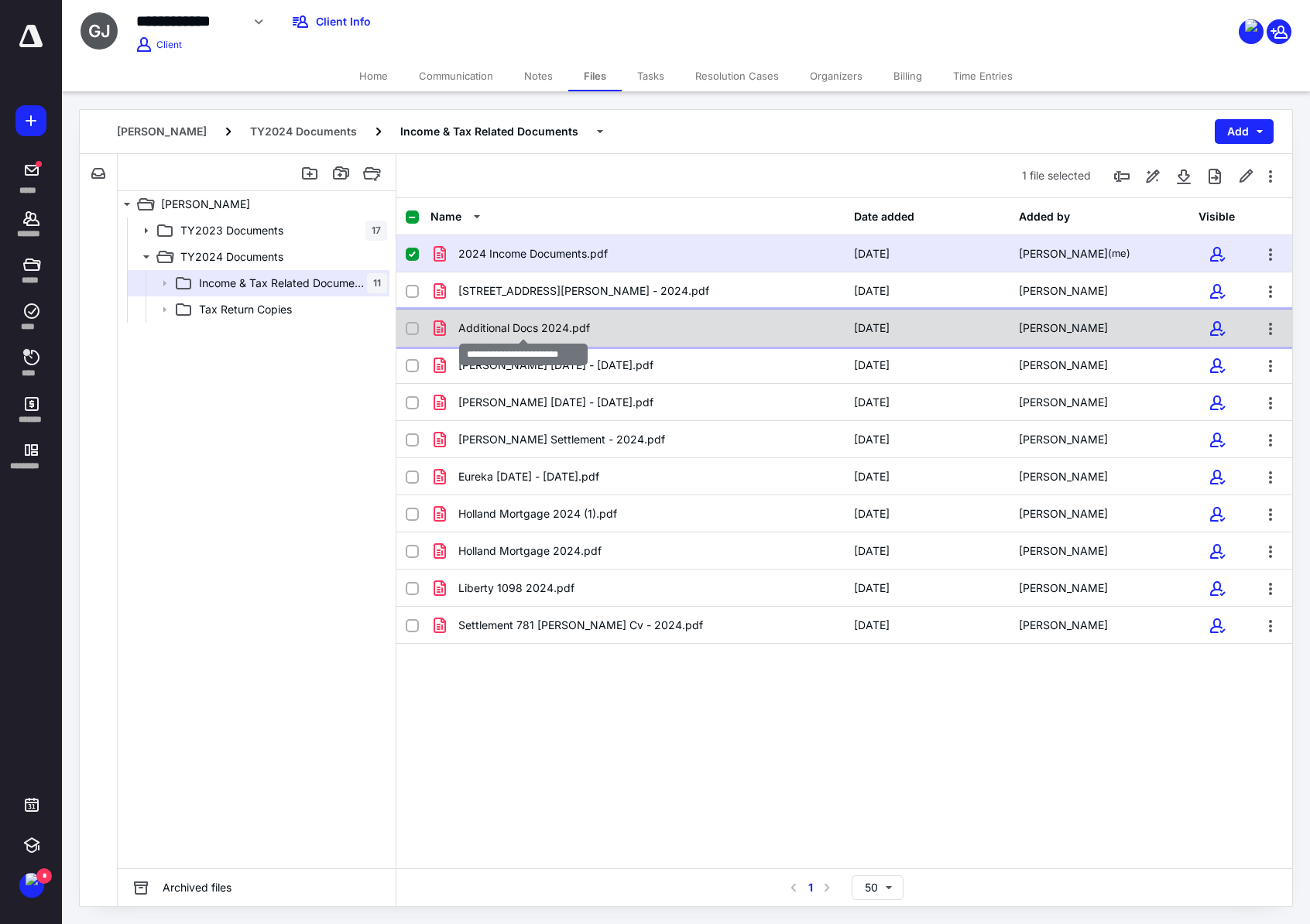 click on "Additional Docs 2024.pdf" at bounding box center [524, 328] 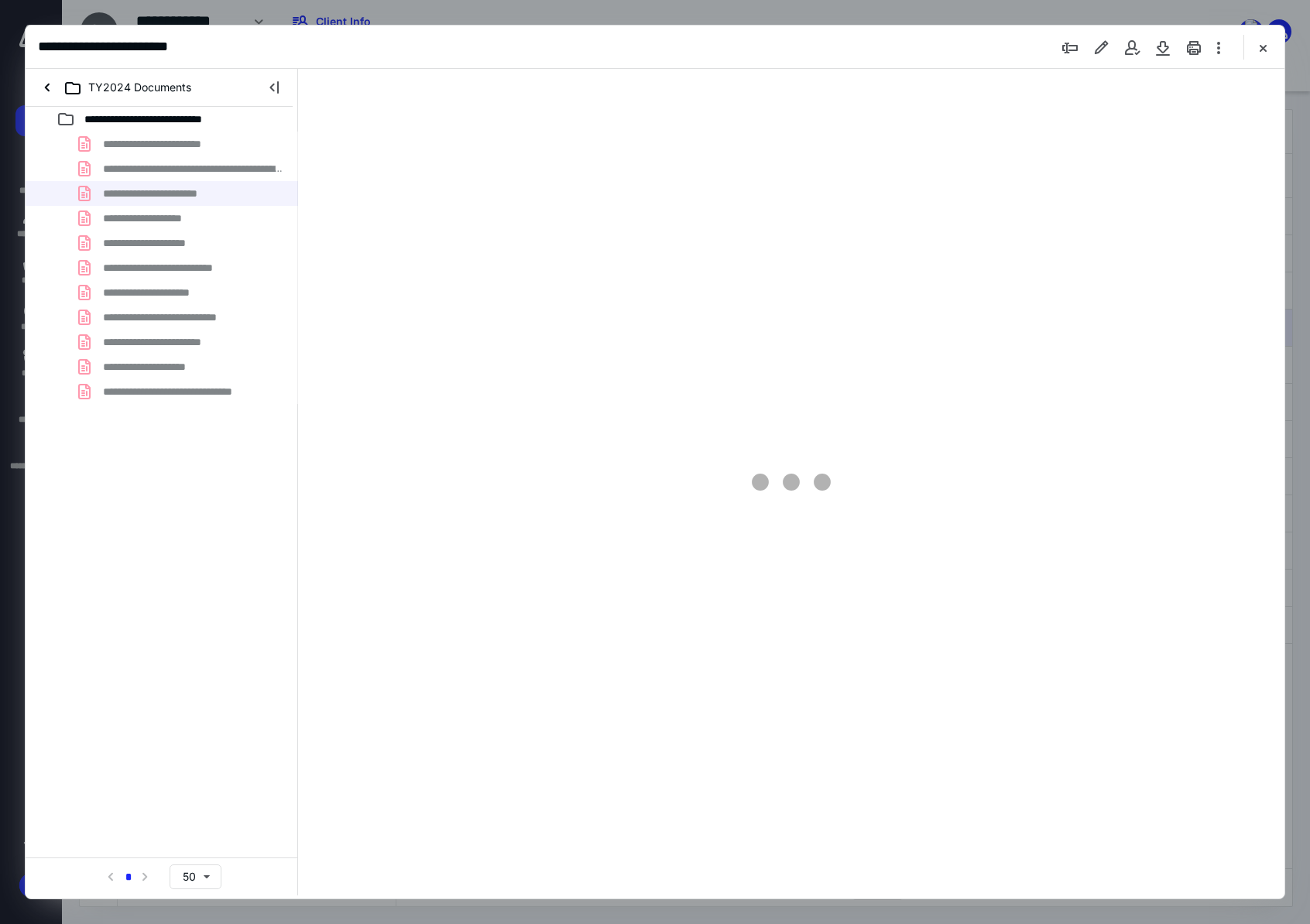 scroll, scrollTop: 0, scrollLeft: 0, axis: both 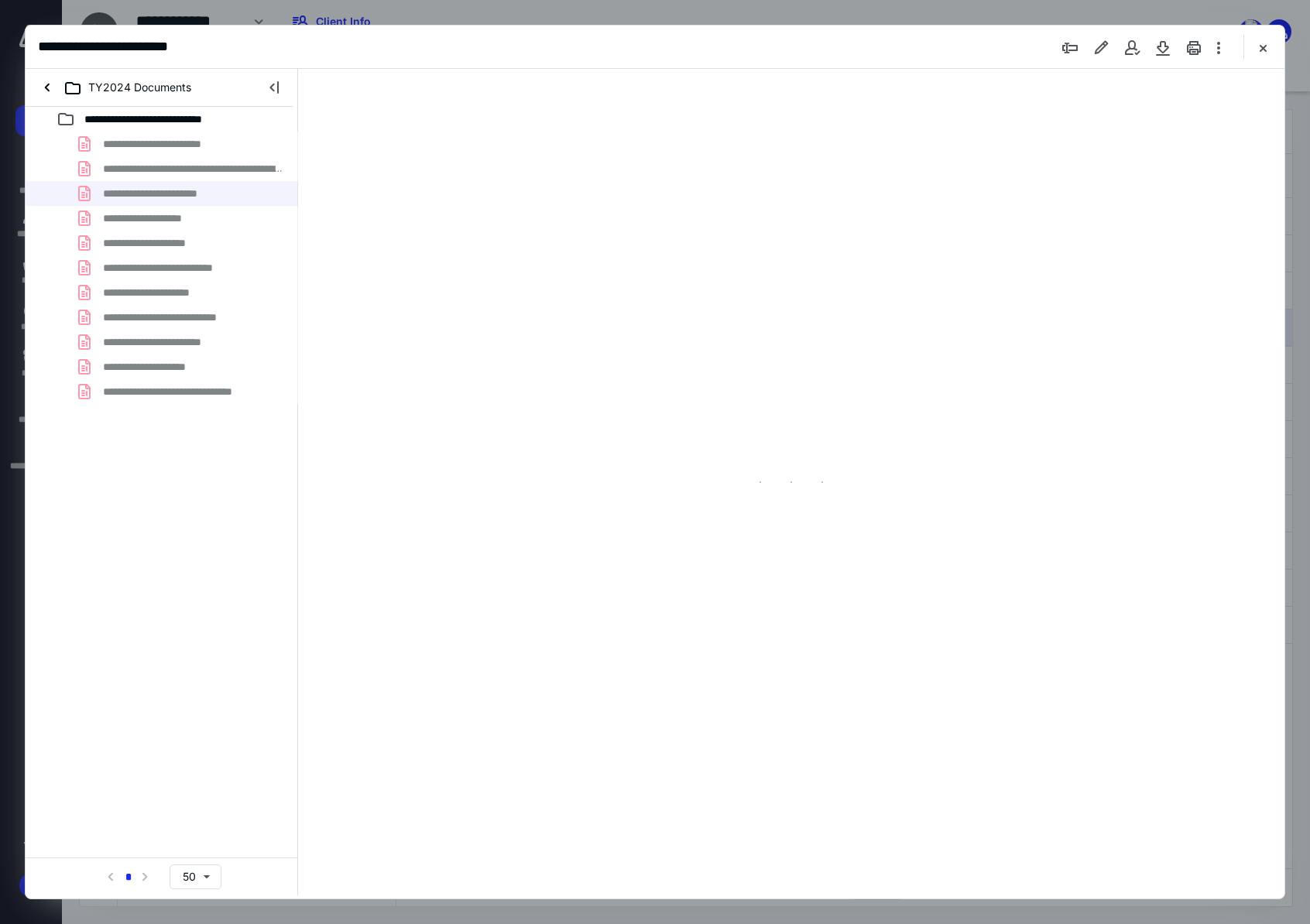 type on "124" 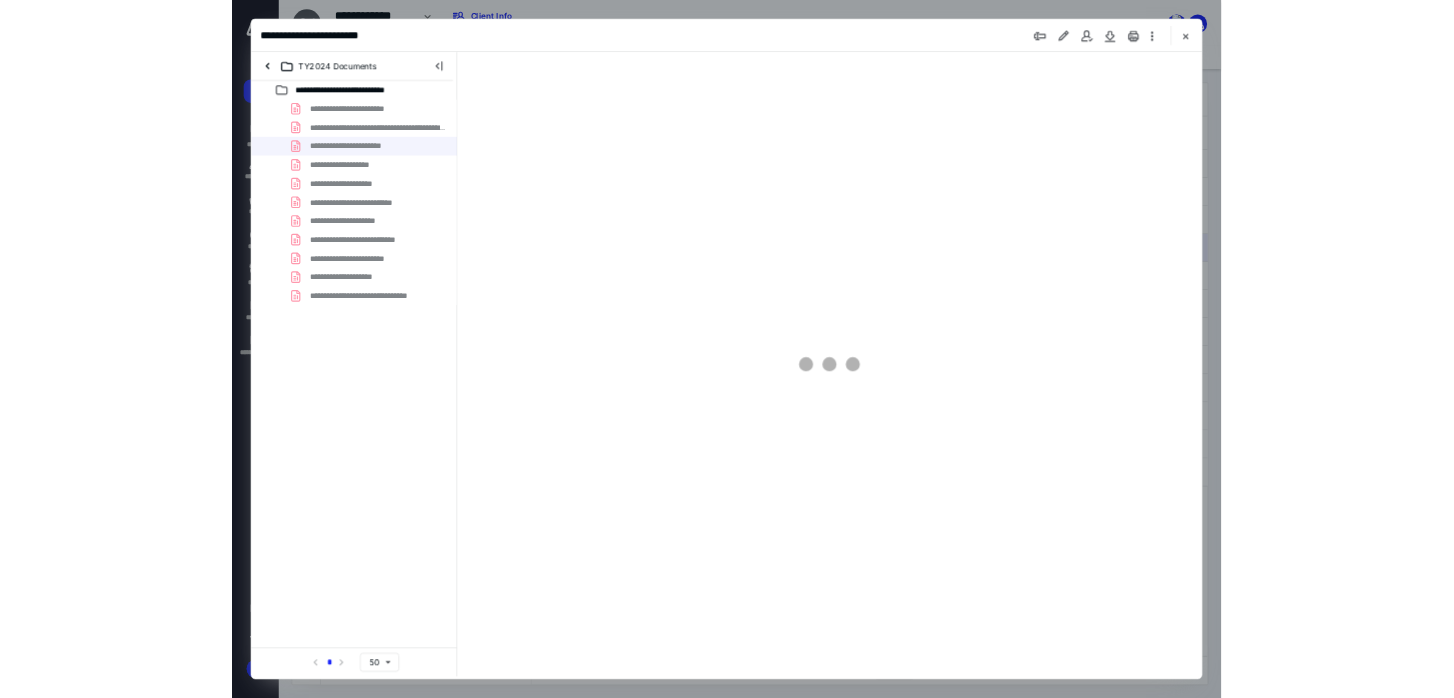 scroll, scrollTop: 81, scrollLeft: 0, axis: vertical 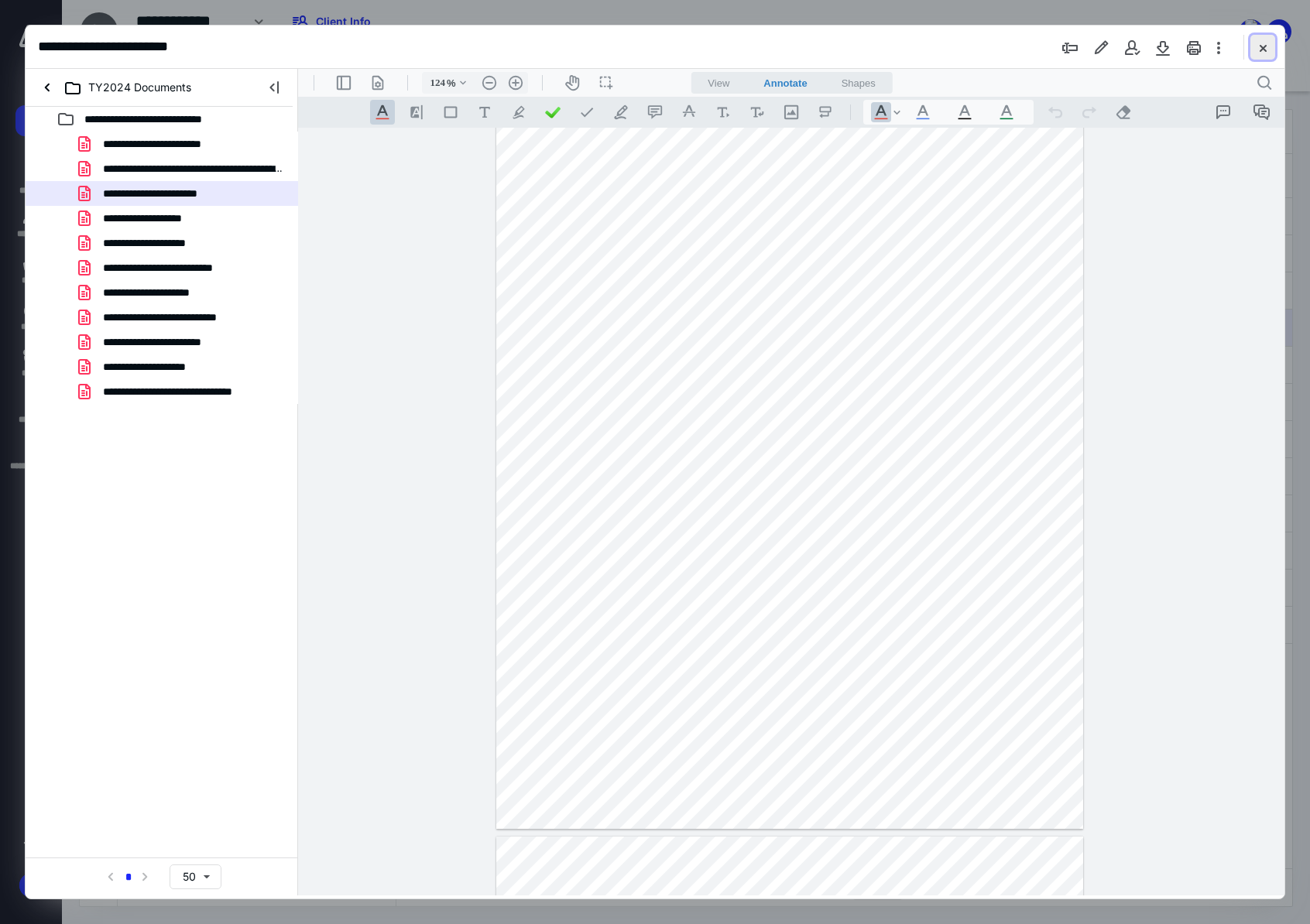 click at bounding box center [1263, 47] 